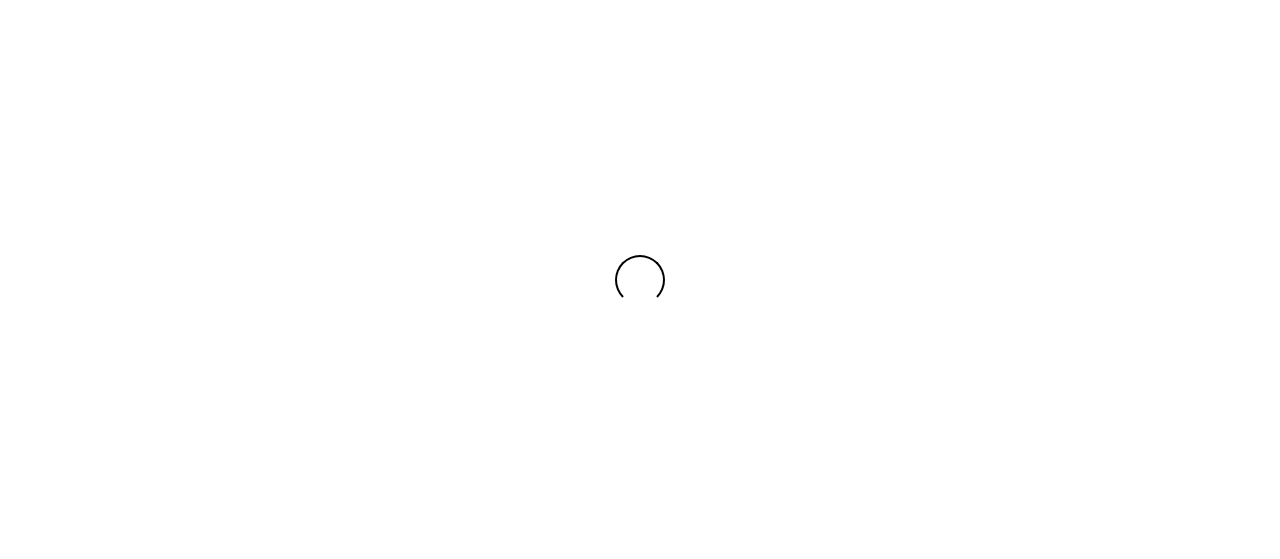 scroll, scrollTop: 0, scrollLeft: 0, axis: both 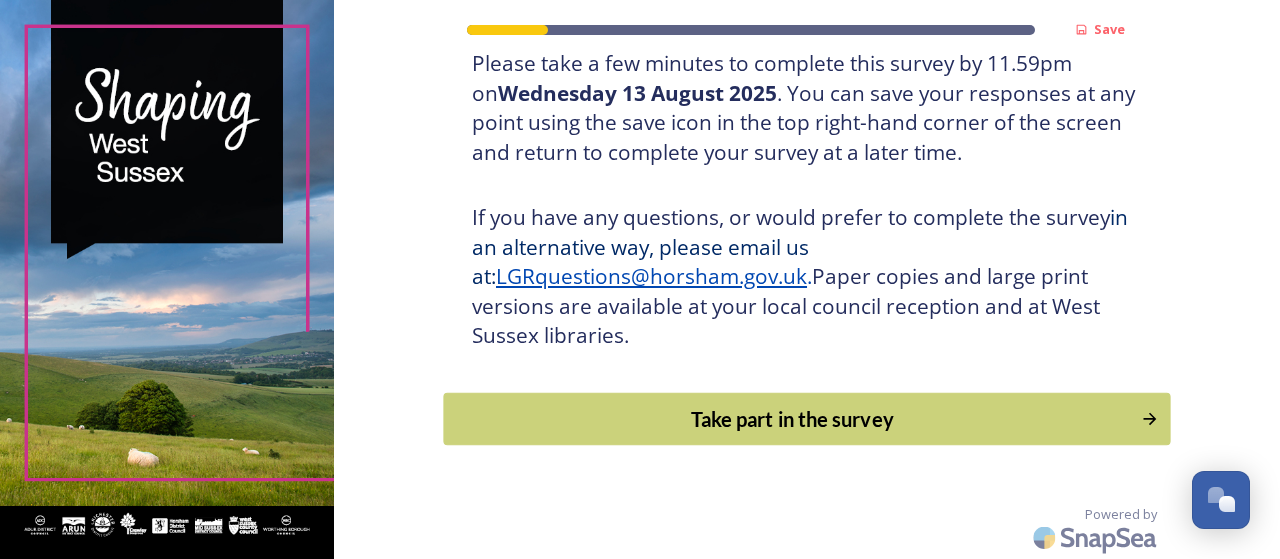 click on "Take part in the survey" at bounding box center [793, 419] 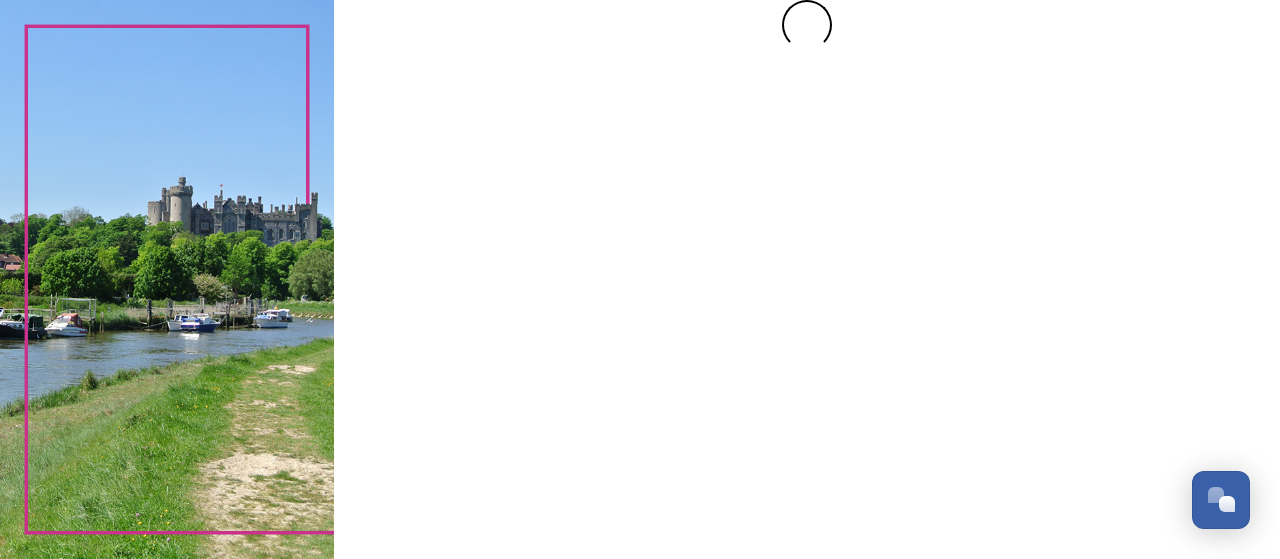 scroll, scrollTop: 0, scrollLeft: 0, axis: both 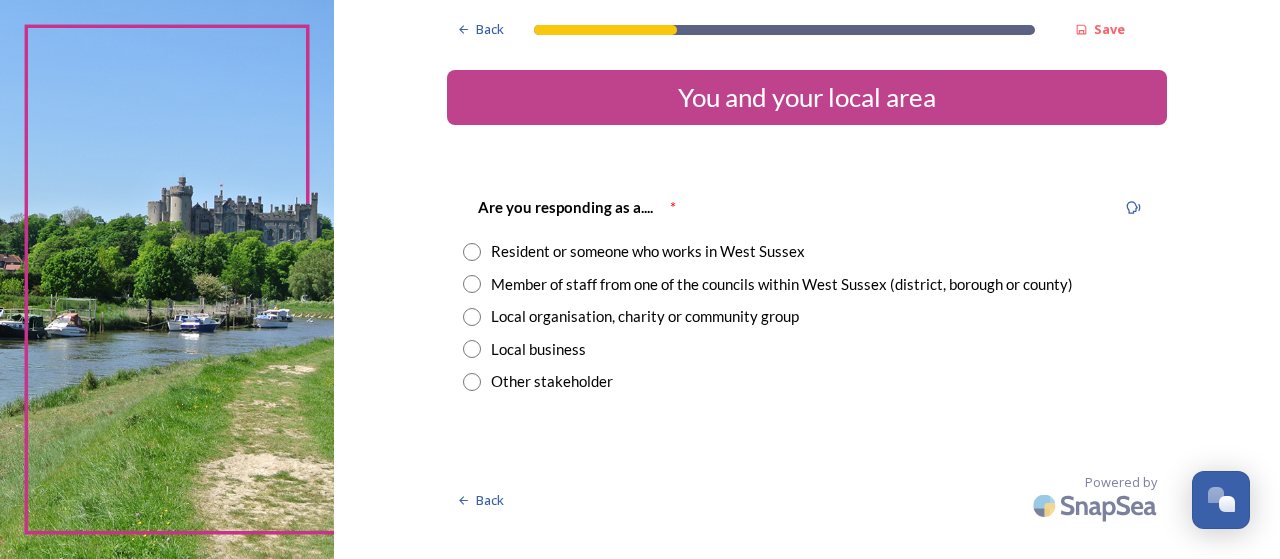 click at bounding box center (472, 252) 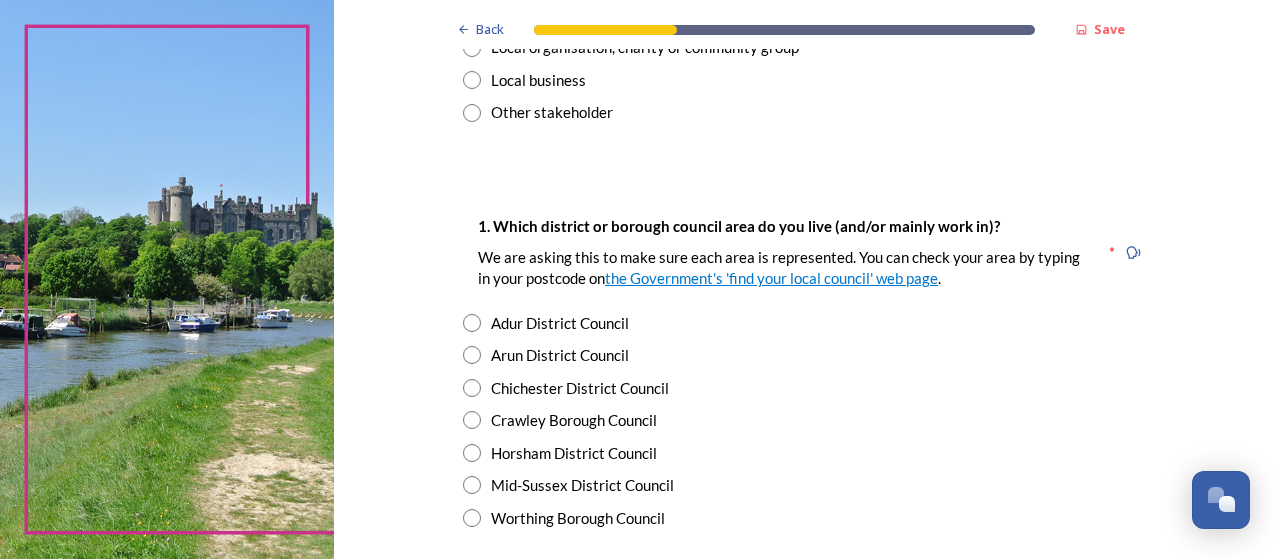 scroll, scrollTop: 300, scrollLeft: 0, axis: vertical 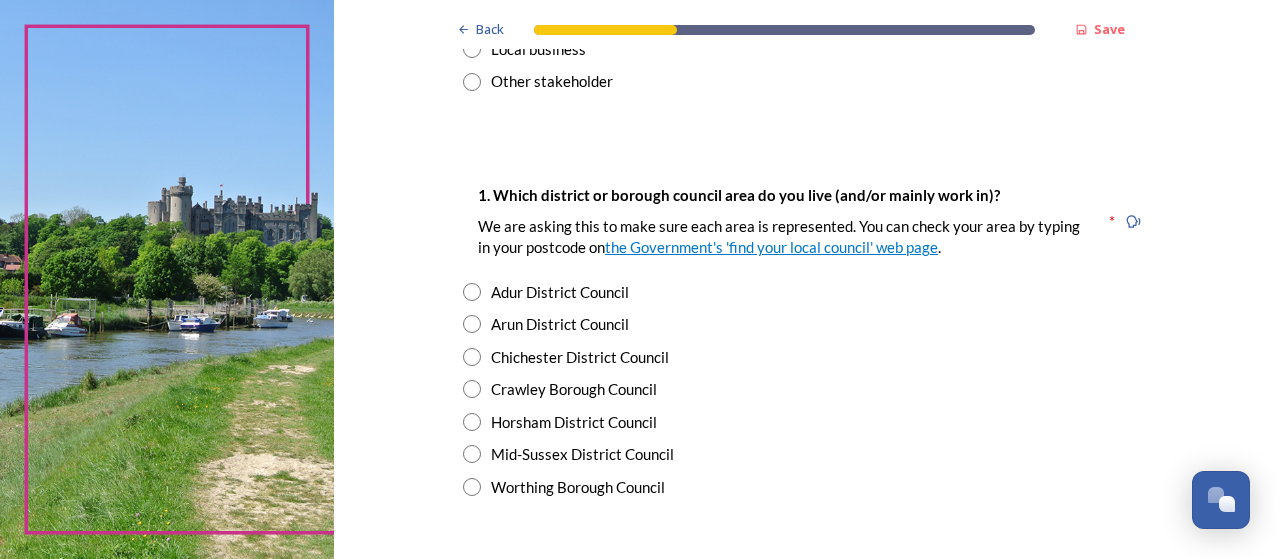 click at bounding box center (472, 487) 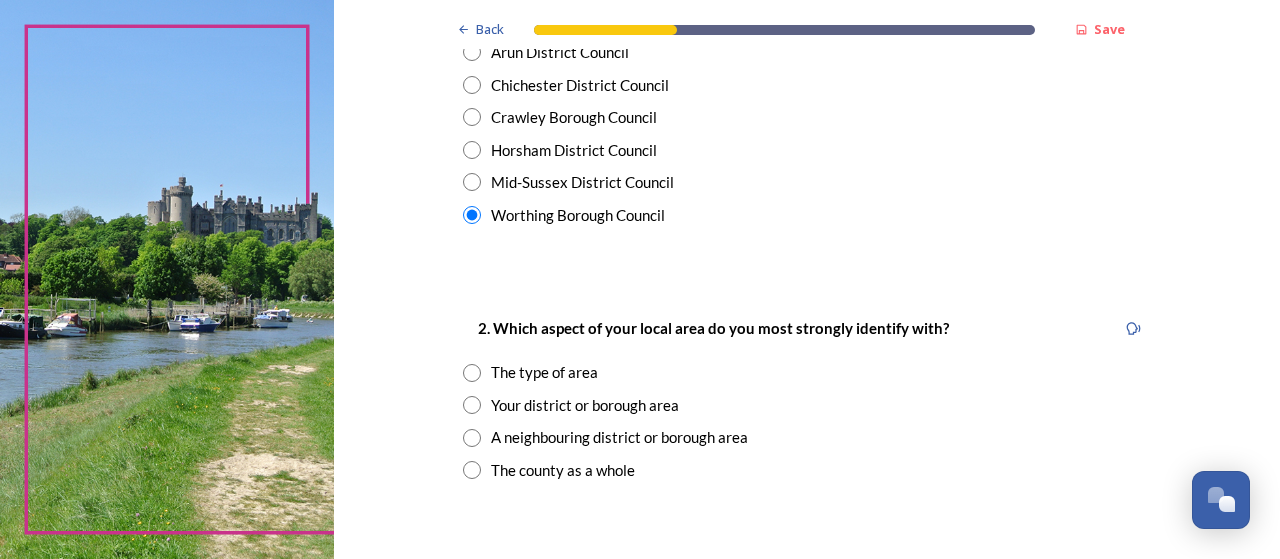 scroll, scrollTop: 600, scrollLeft: 0, axis: vertical 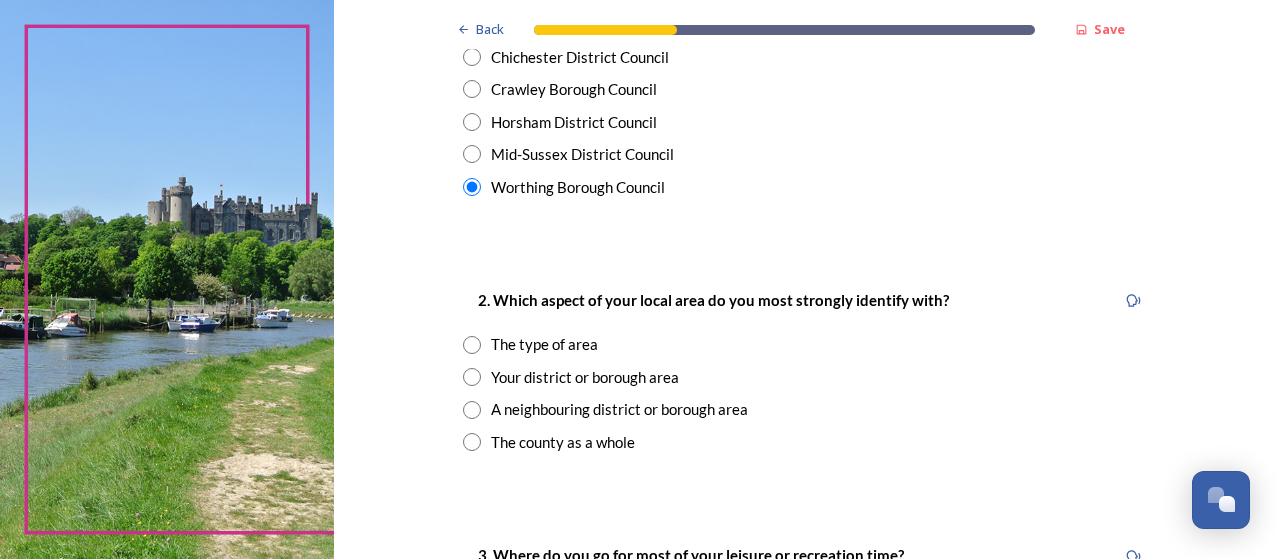 click at bounding box center [472, 442] 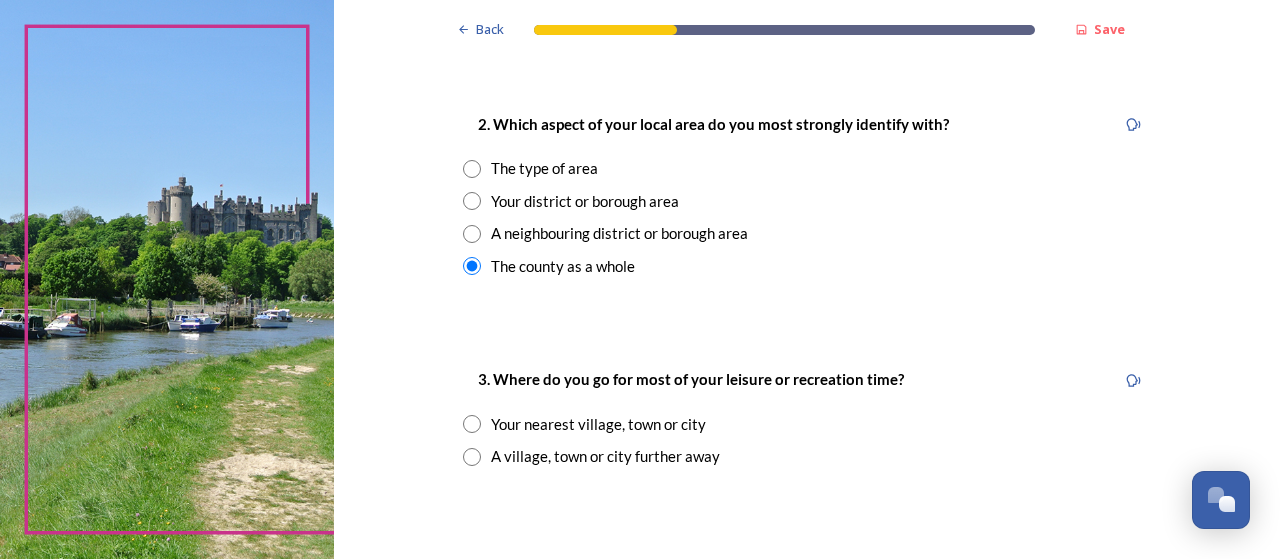 scroll, scrollTop: 800, scrollLeft: 0, axis: vertical 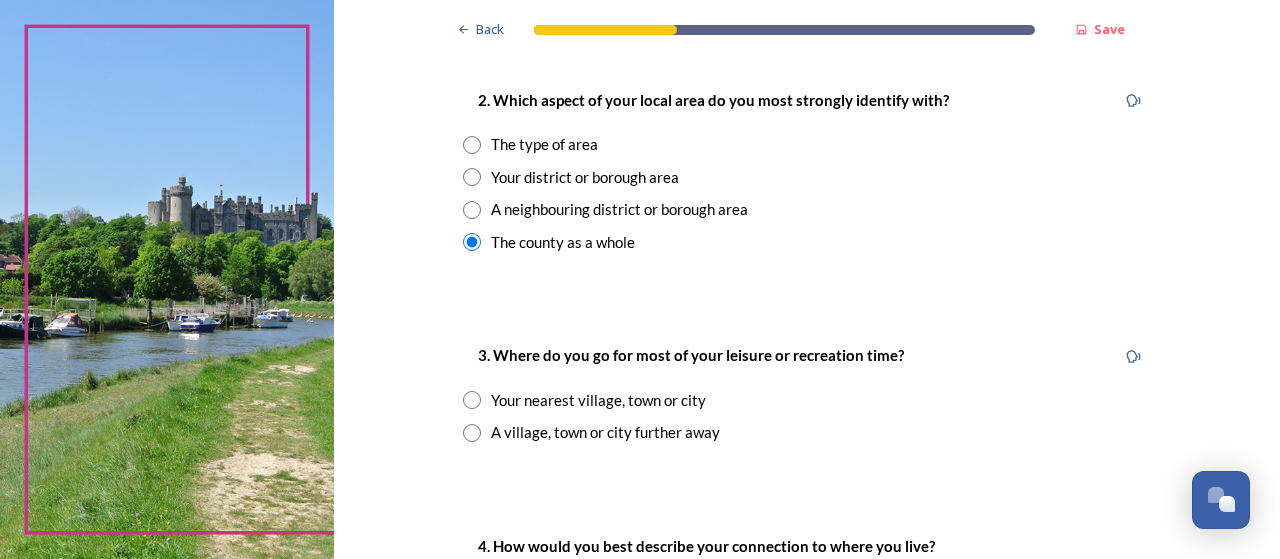 click at bounding box center (472, 400) 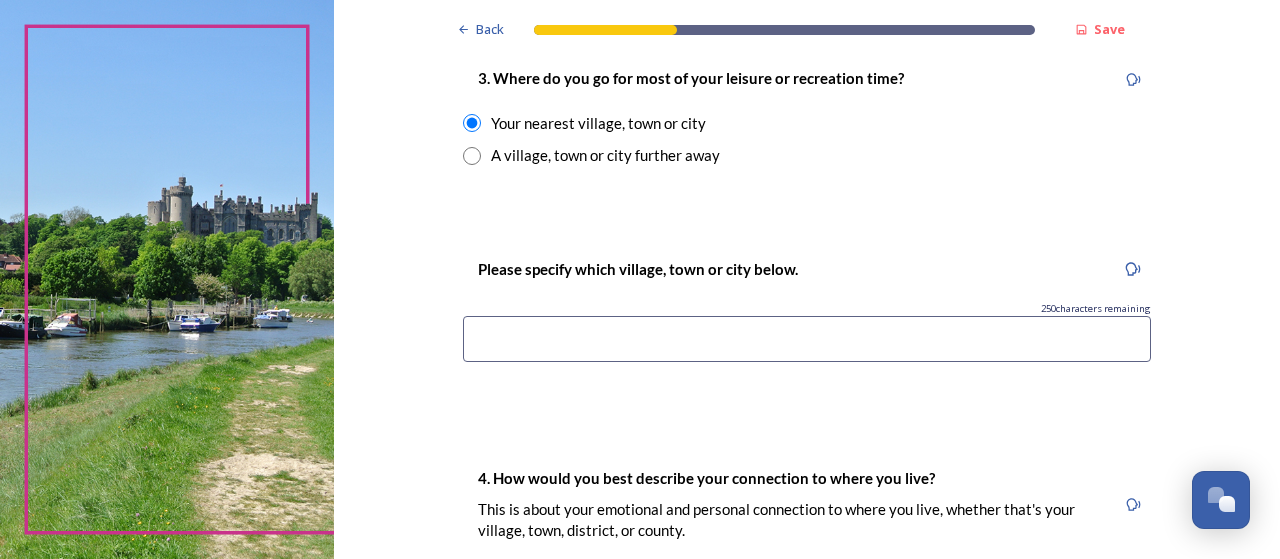 scroll, scrollTop: 1100, scrollLeft: 0, axis: vertical 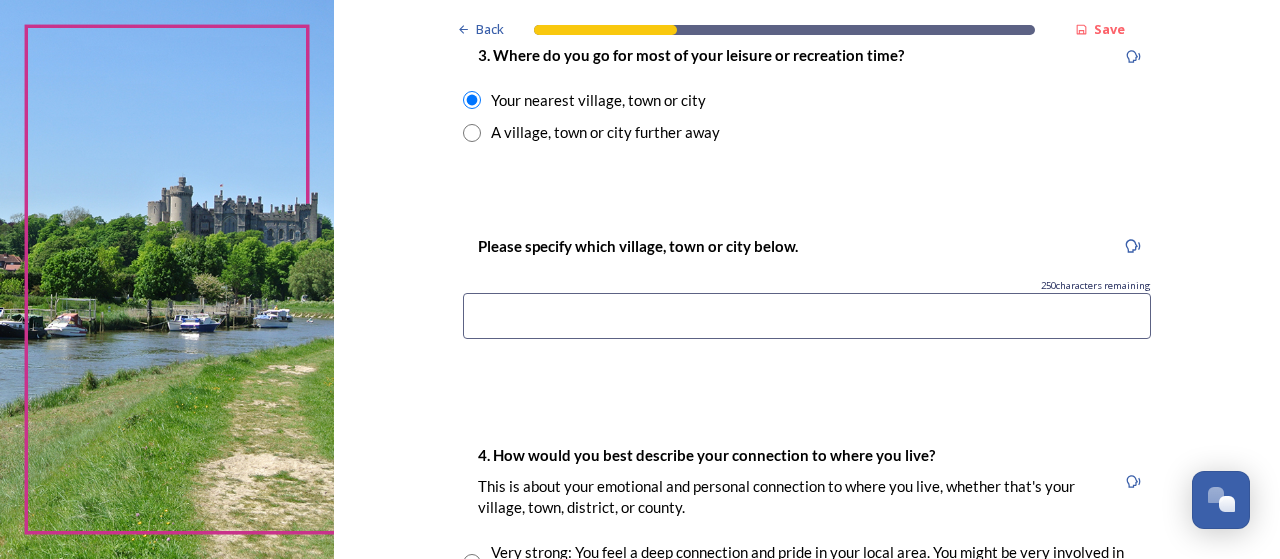 click at bounding box center [807, 316] 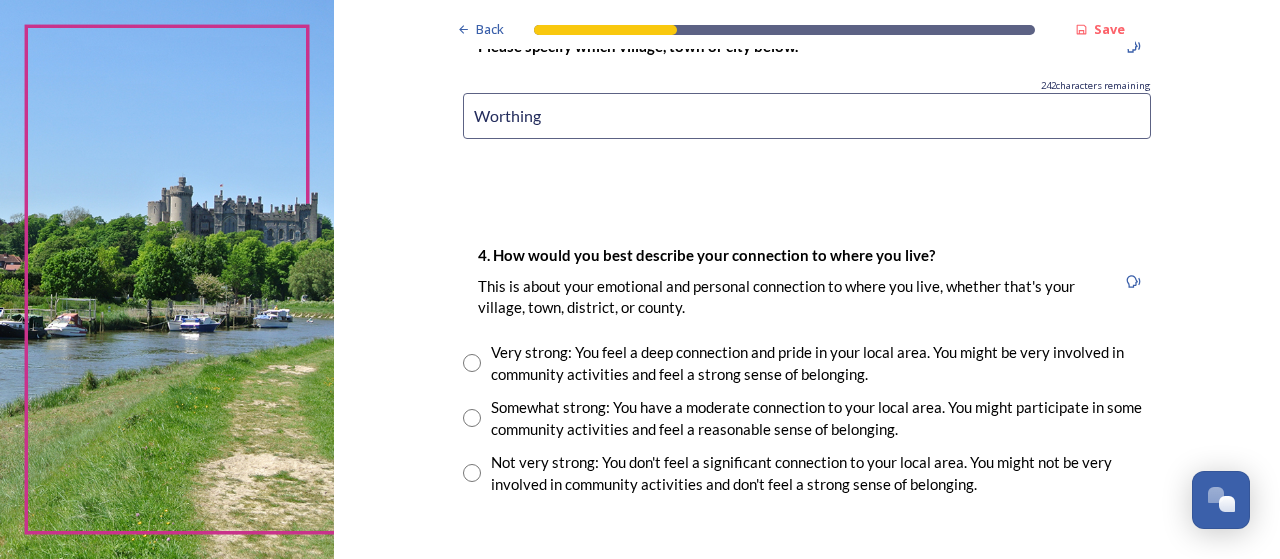 scroll, scrollTop: 1400, scrollLeft: 0, axis: vertical 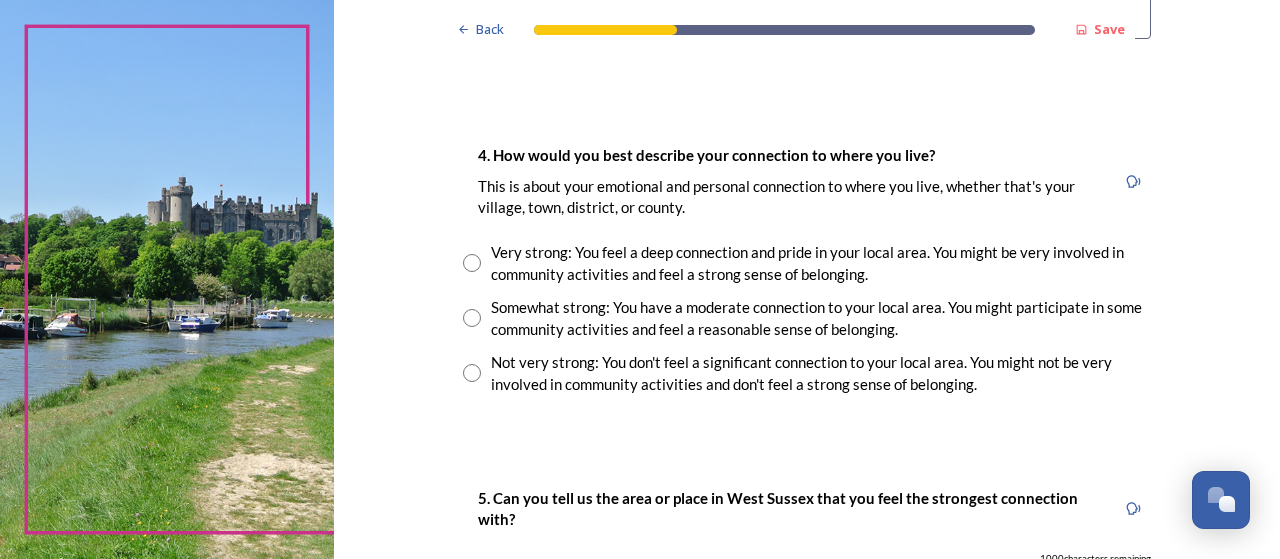 type on "Worthing" 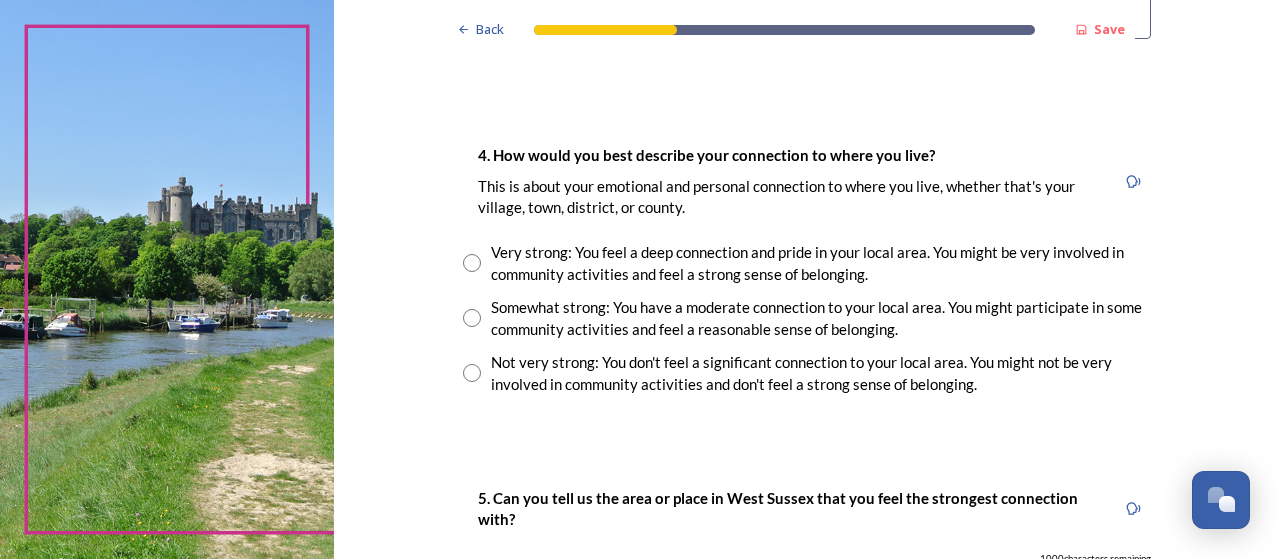 radio on "true" 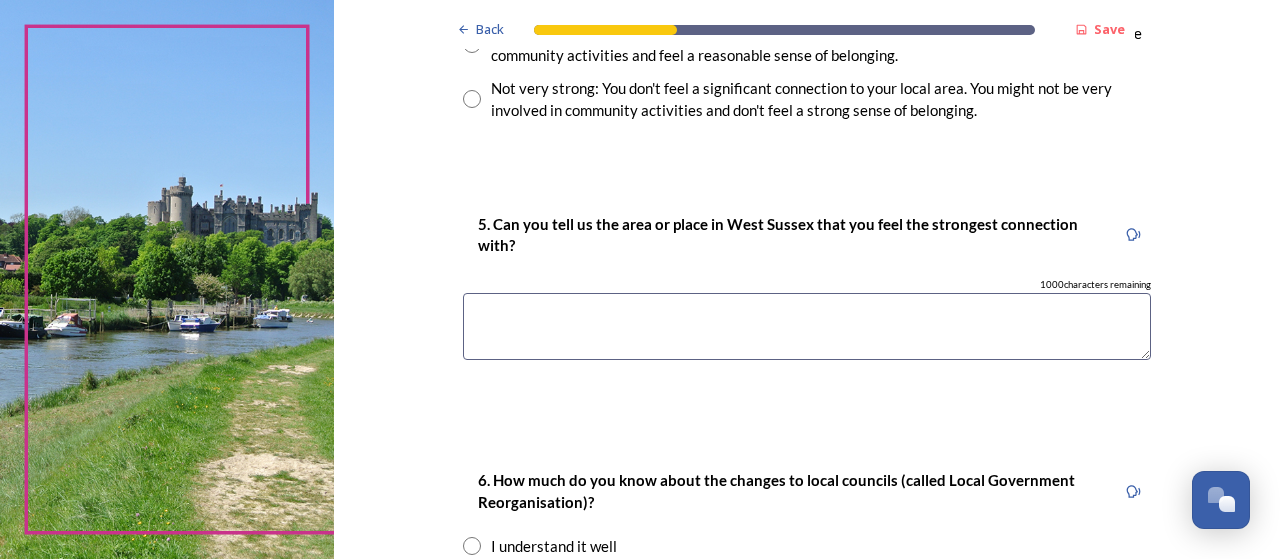 scroll, scrollTop: 1700, scrollLeft: 0, axis: vertical 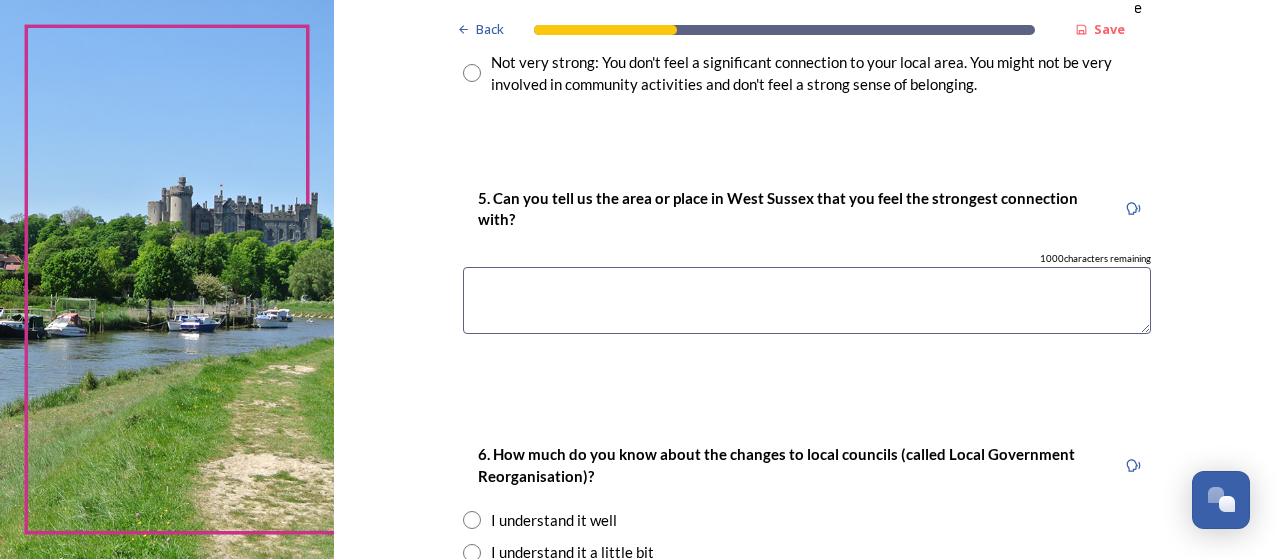 click at bounding box center (807, 300) 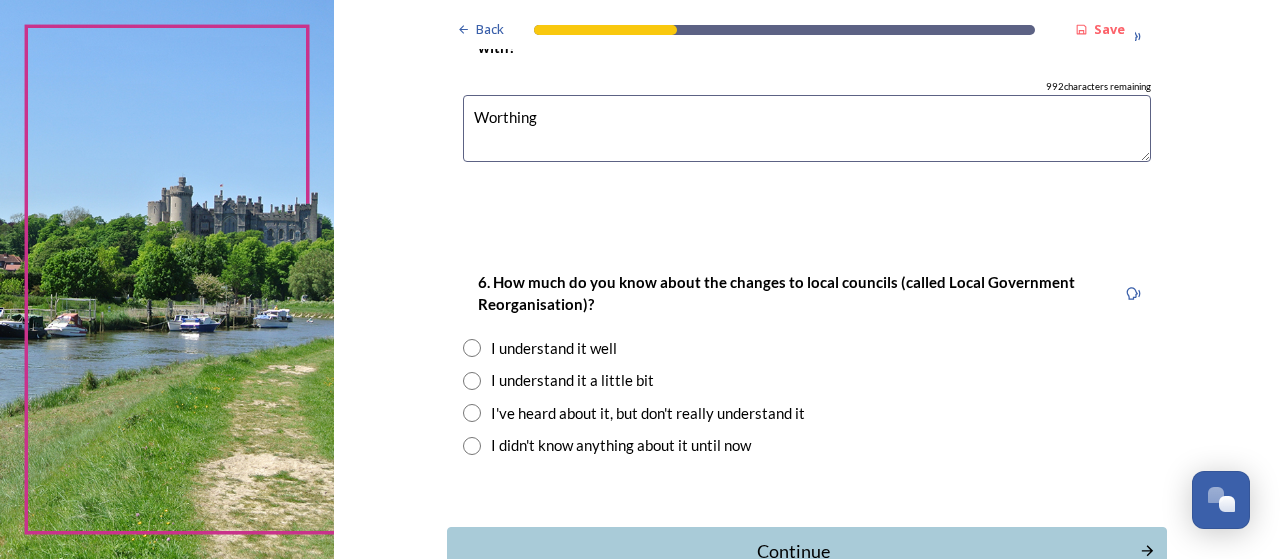 scroll, scrollTop: 1900, scrollLeft: 0, axis: vertical 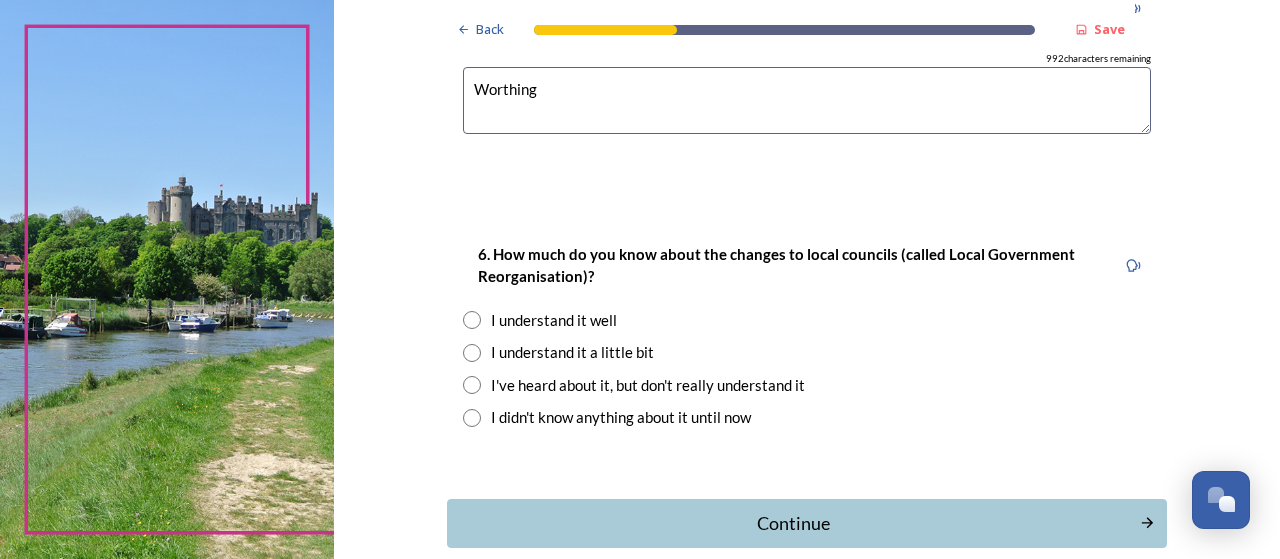 type on "Worthing" 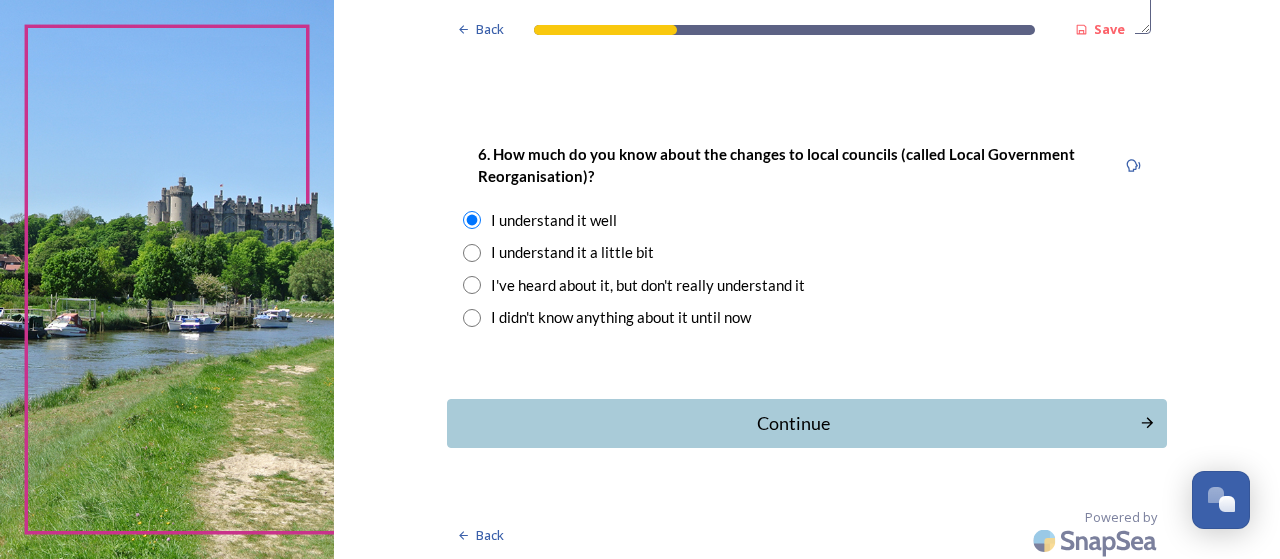 scroll, scrollTop: 2002, scrollLeft: 0, axis: vertical 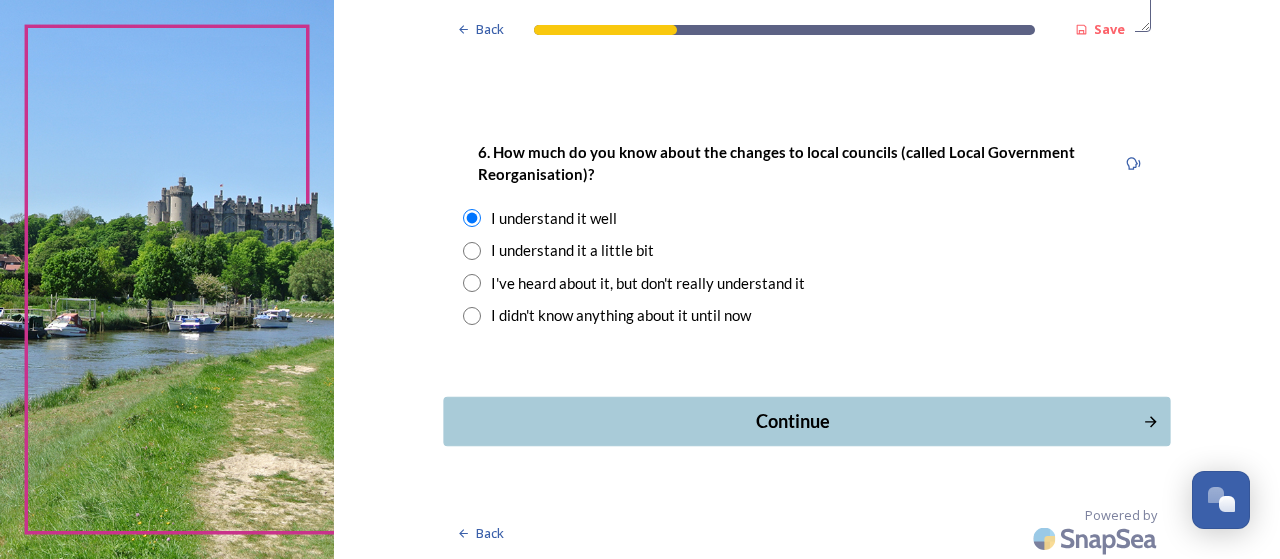 click on "Continue" at bounding box center (793, 421) 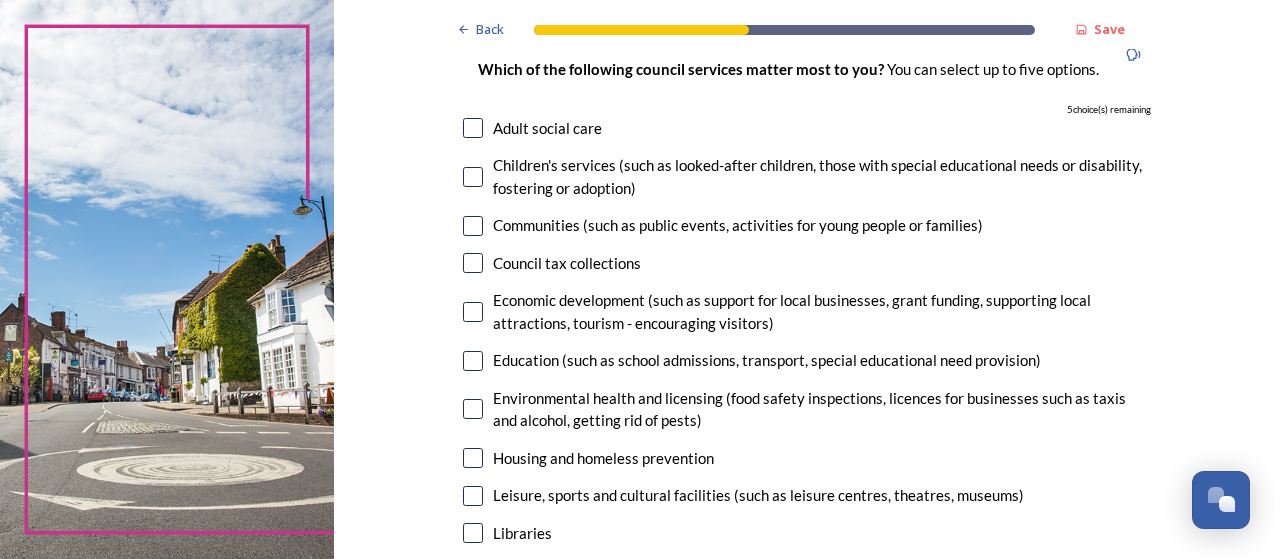 scroll, scrollTop: 200, scrollLeft: 0, axis: vertical 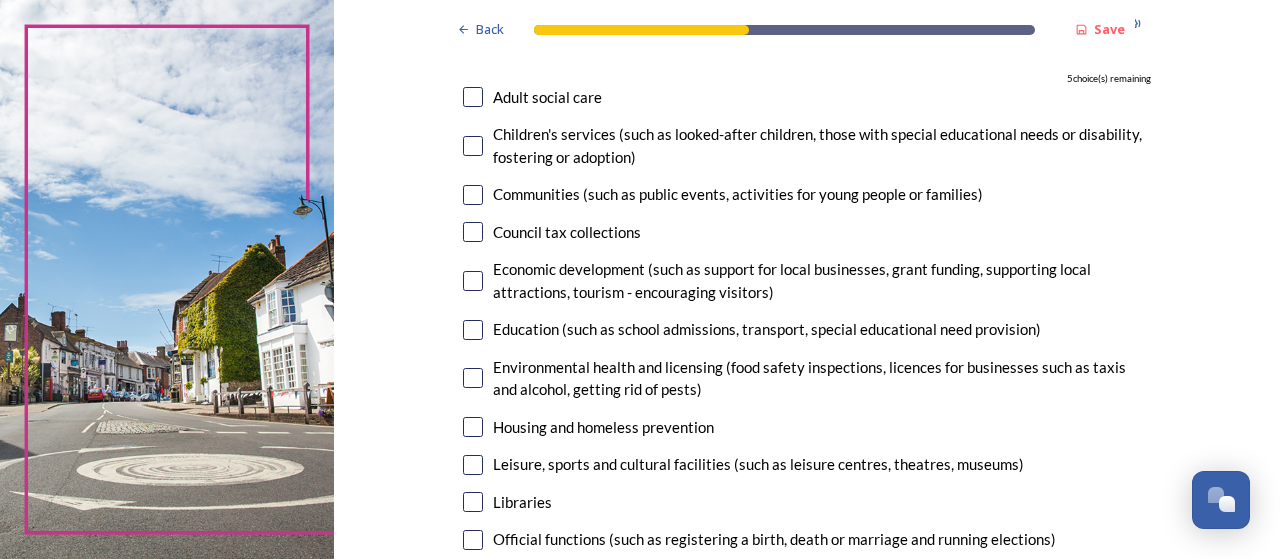 click at bounding box center [473, 195] 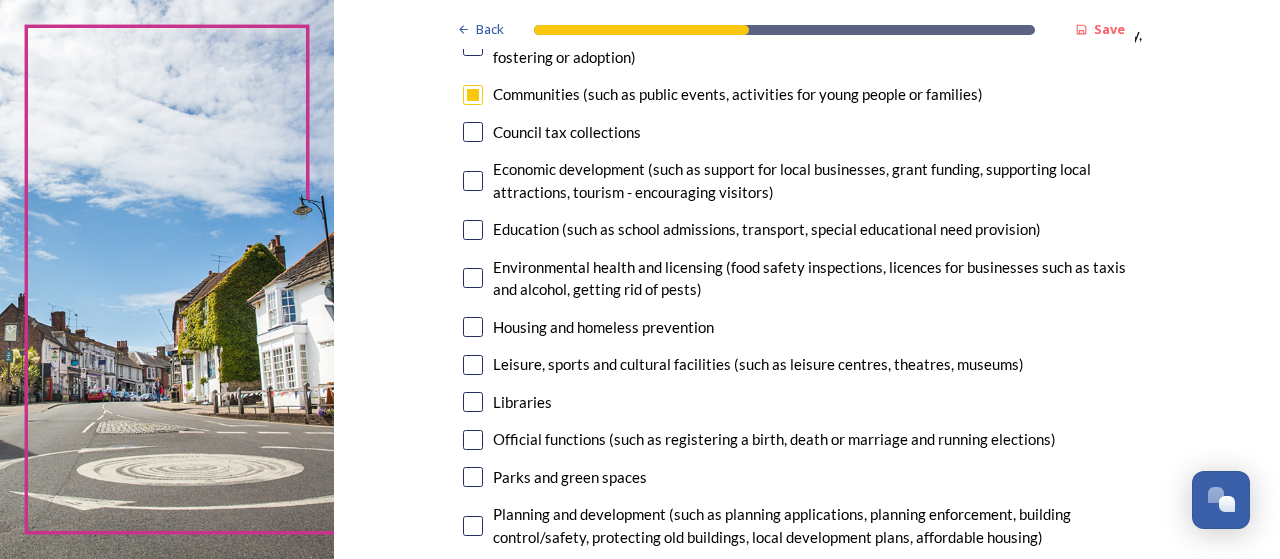 scroll, scrollTop: 400, scrollLeft: 0, axis: vertical 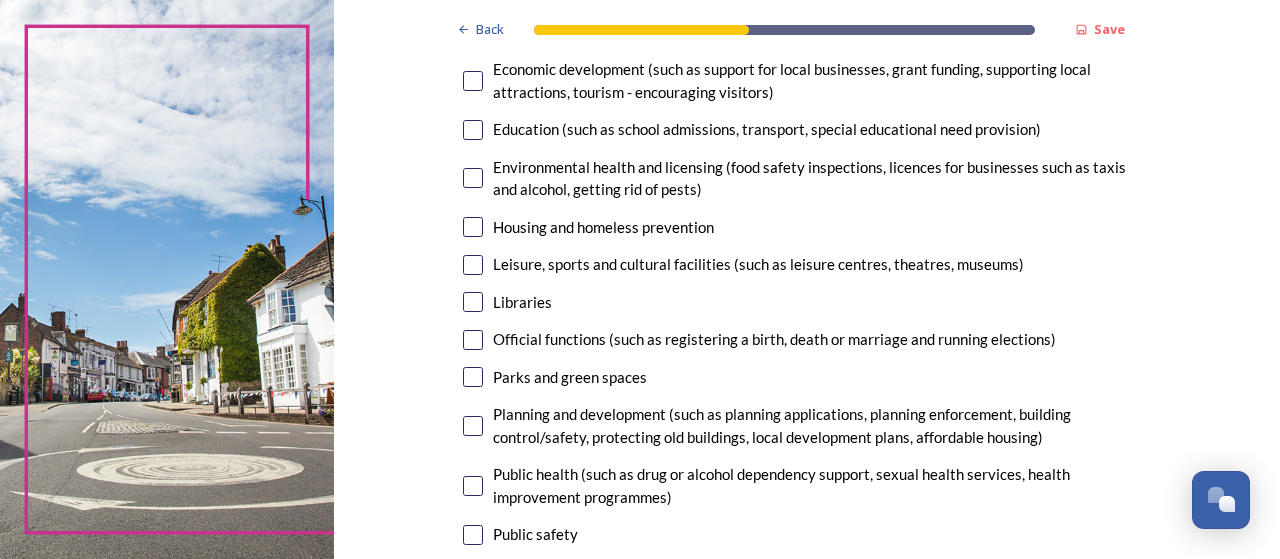 click at bounding box center (473, 265) 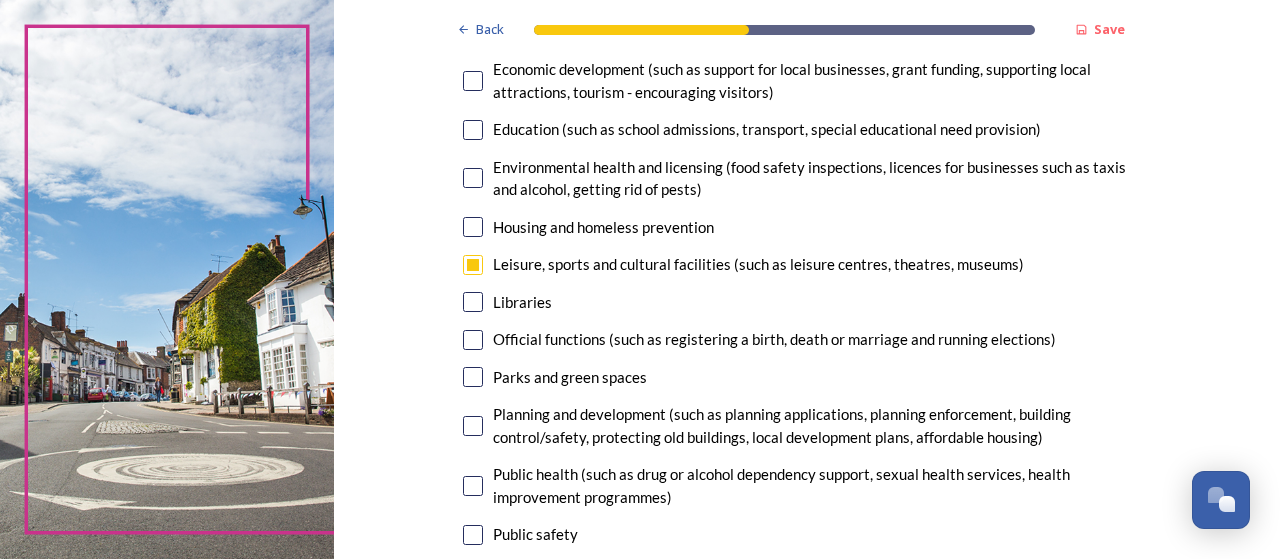 scroll, scrollTop: 500, scrollLeft: 0, axis: vertical 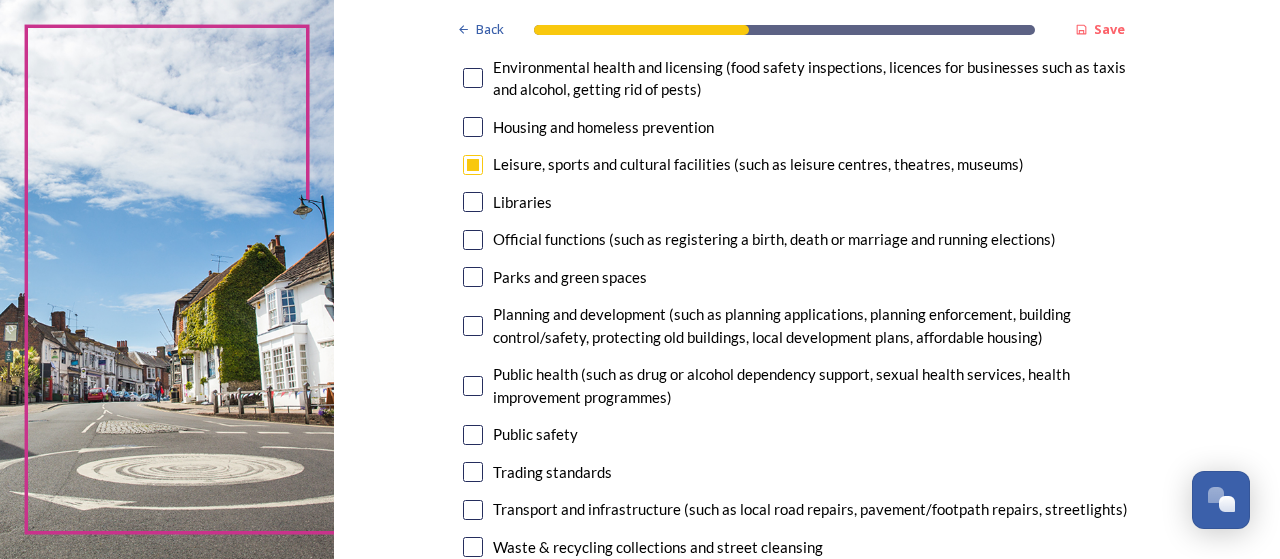 click at bounding box center (473, 277) 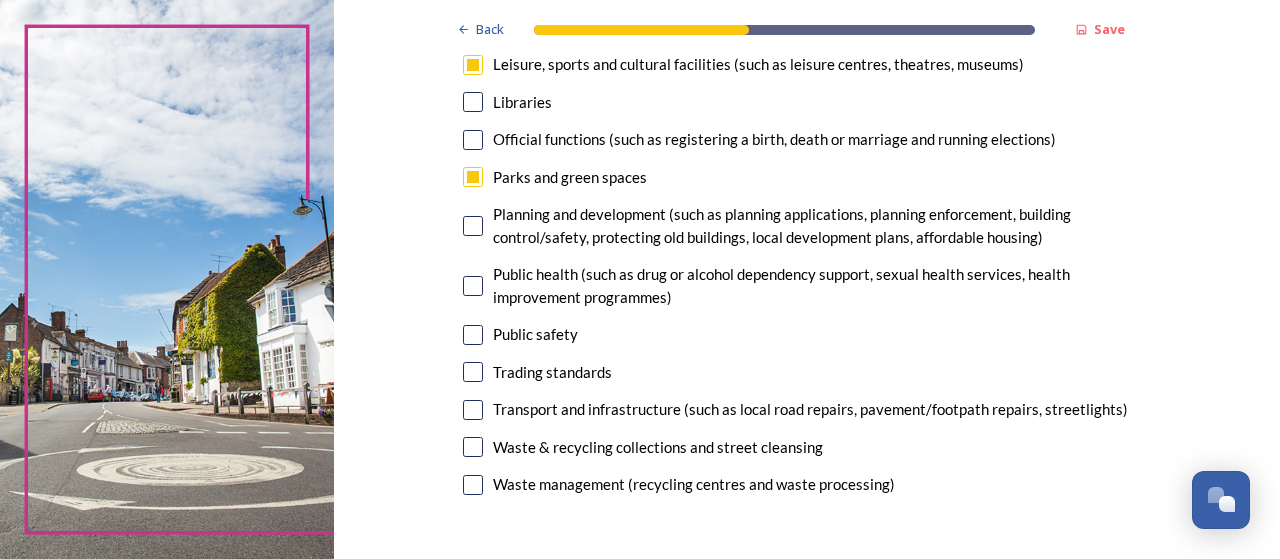 scroll, scrollTop: 700, scrollLeft: 0, axis: vertical 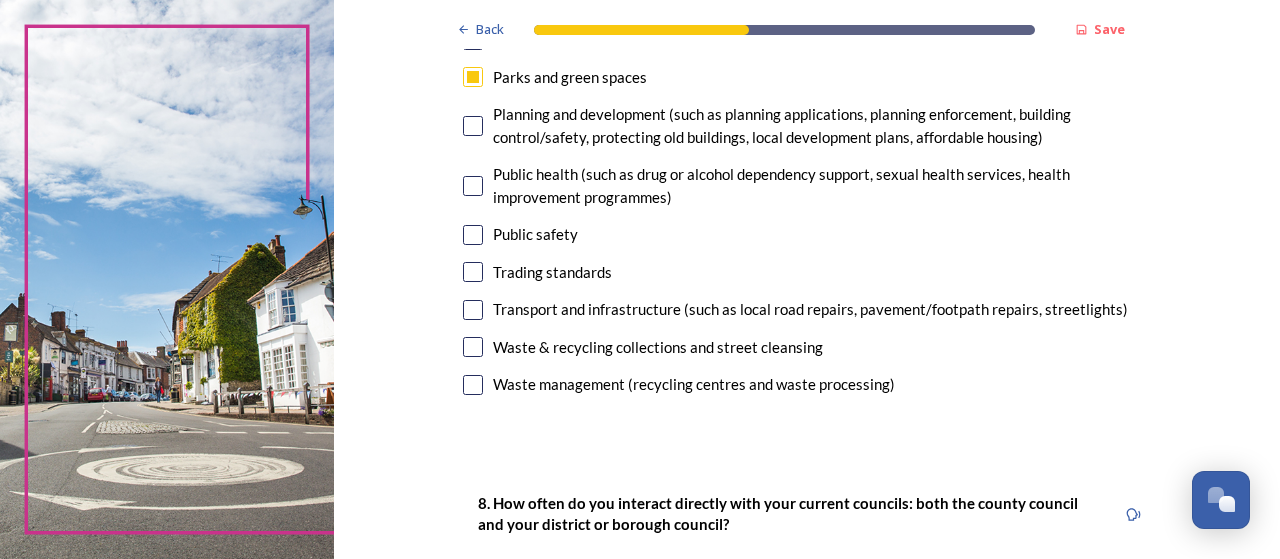 click on "Waste & recycling collections and street cleansing" at bounding box center [807, 347] 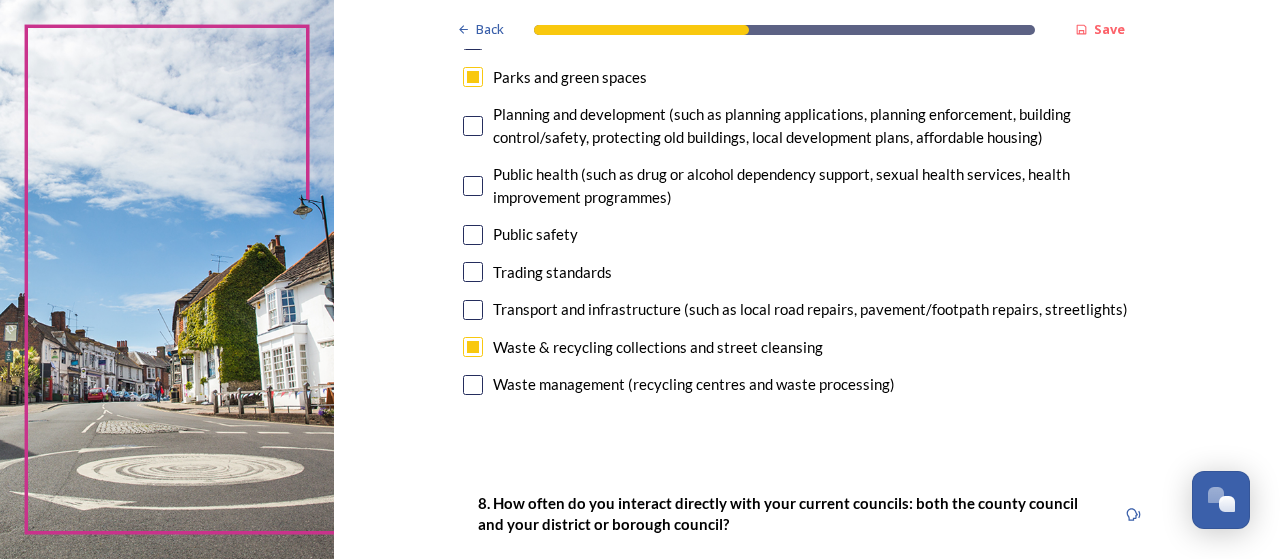 checkbox on "true" 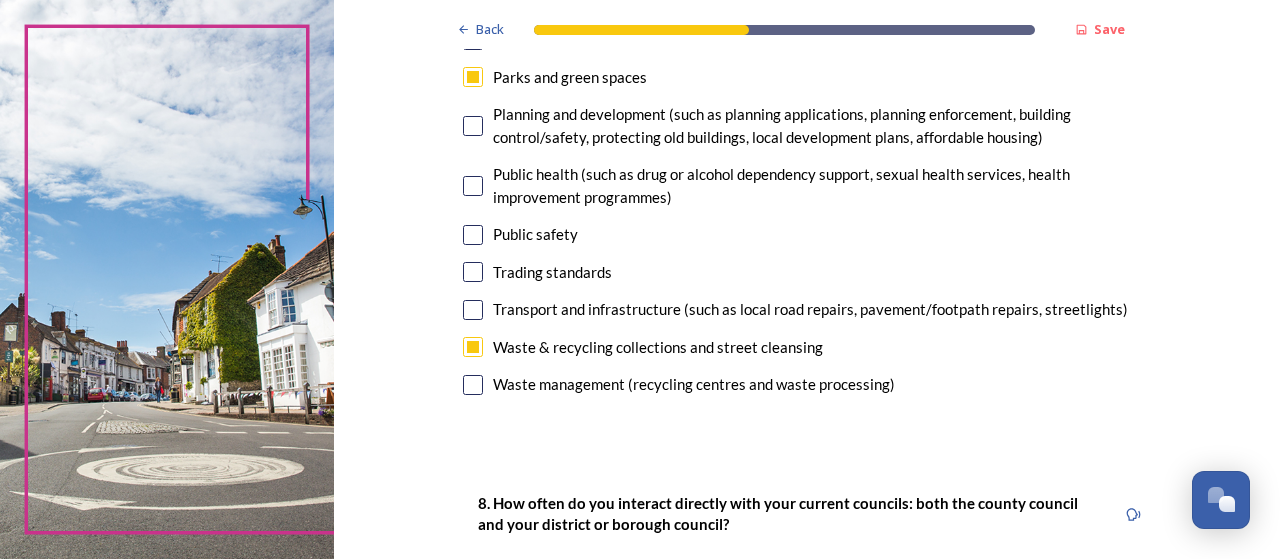 click at bounding box center [473, 385] 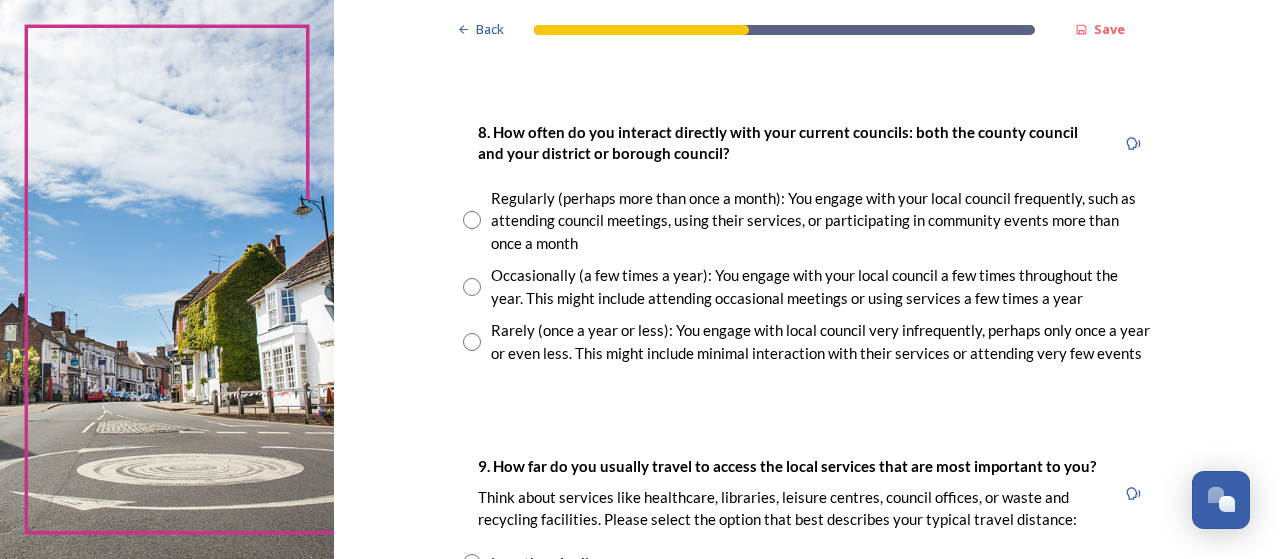scroll, scrollTop: 1100, scrollLeft: 0, axis: vertical 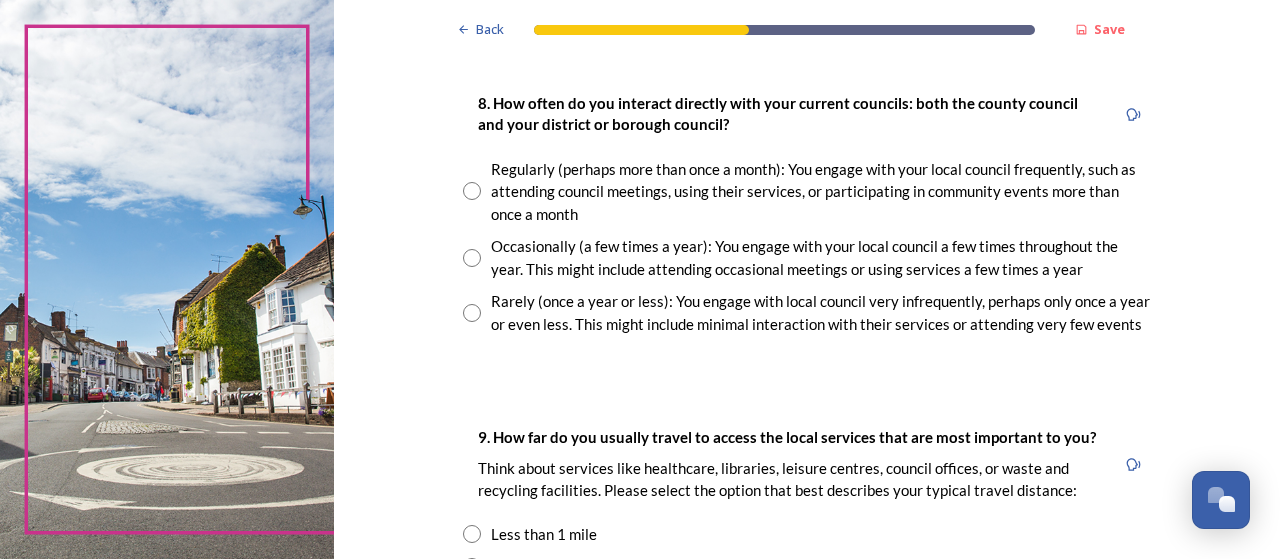 click at bounding box center (472, 258) 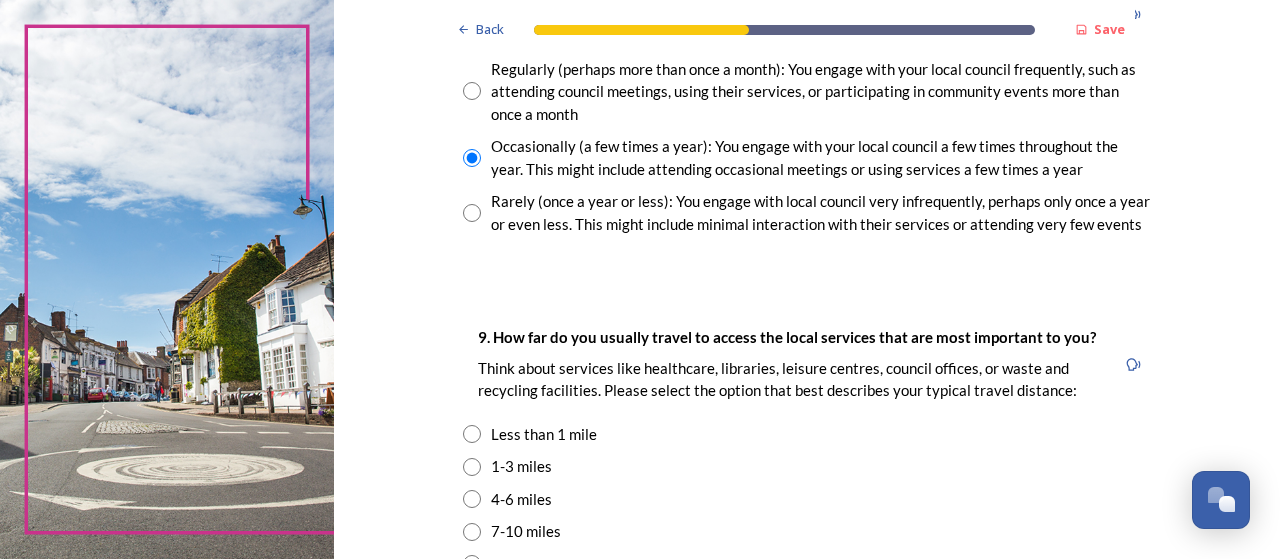 scroll, scrollTop: 1300, scrollLeft: 0, axis: vertical 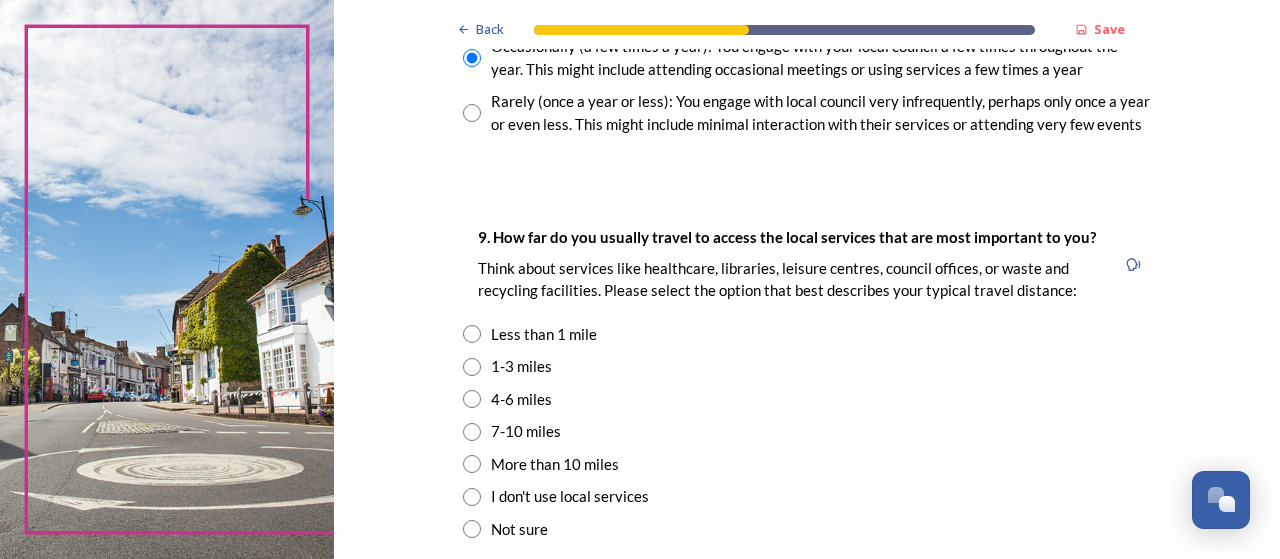 click at bounding box center (472, 367) 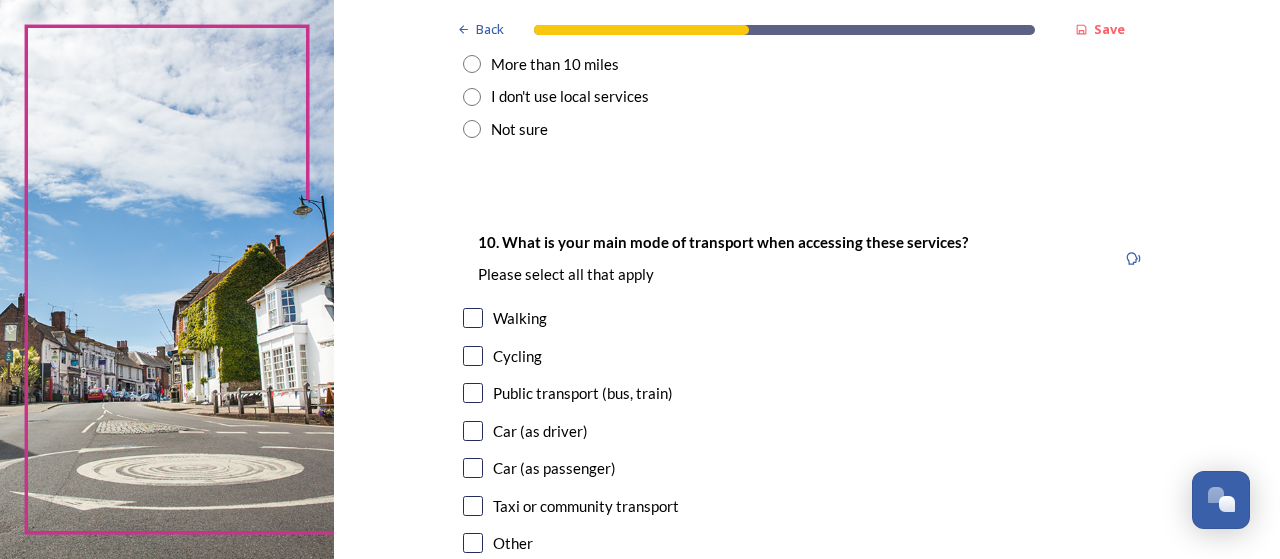 scroll, scrollTop: 1800, scrollLeft: 0, axis: vertical 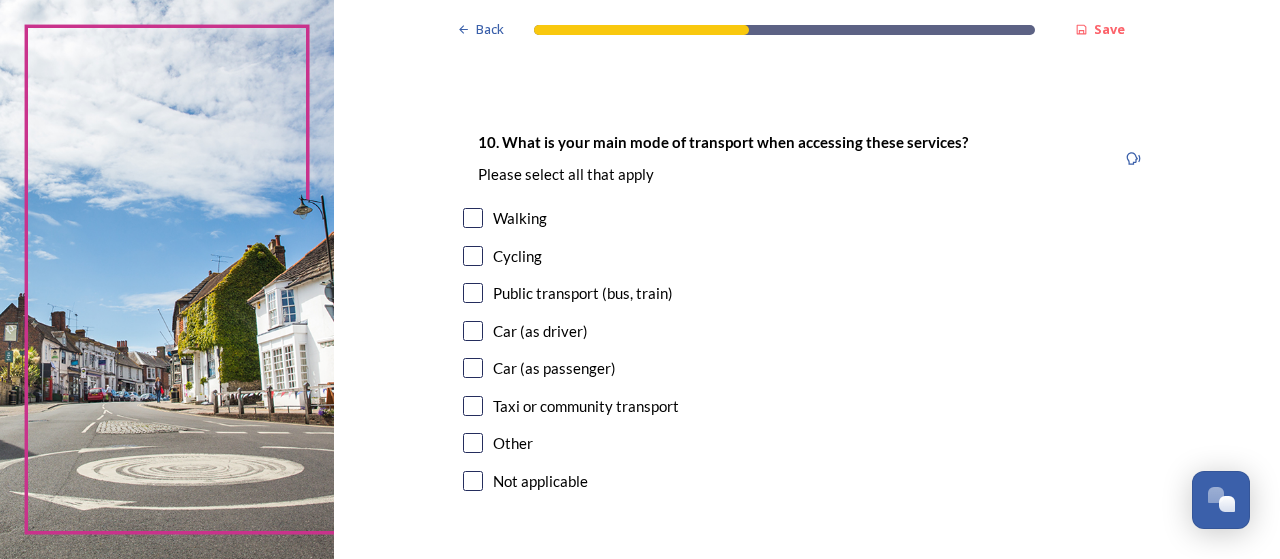 click at bounding box center (473, 331) 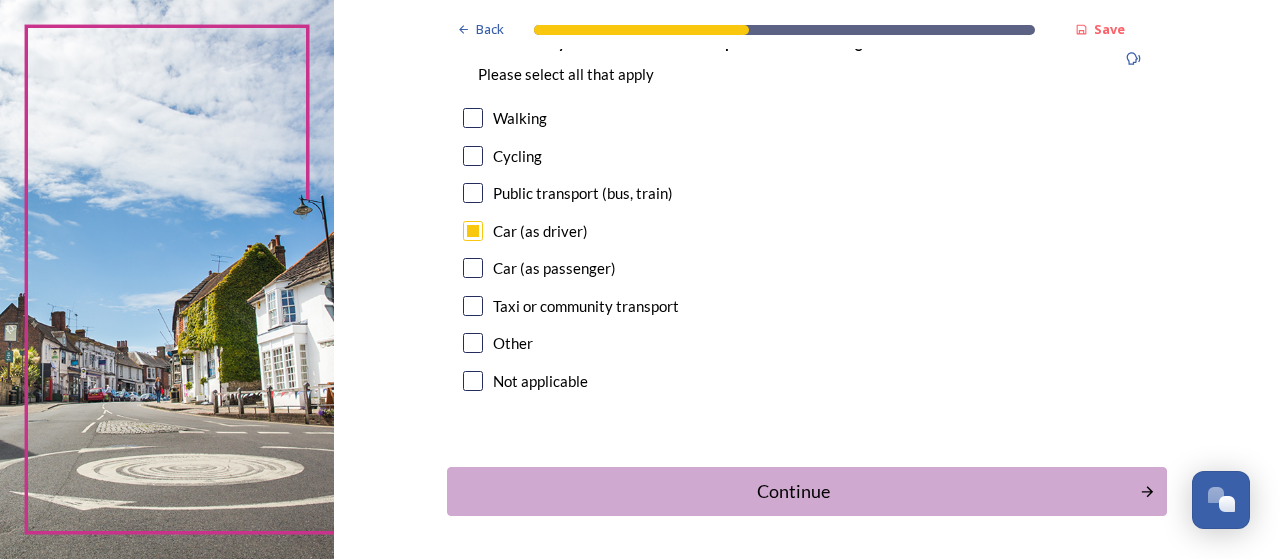 scroll, scrollTop: 1972, scrollLeft: 0, axis: vertical 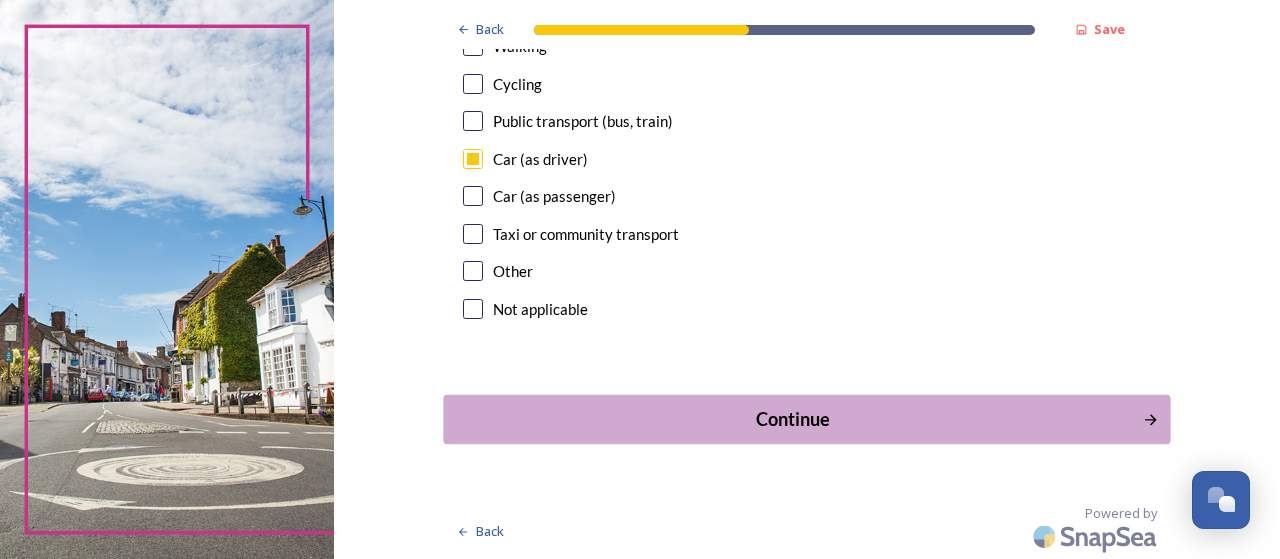 click on "Continue" at bounding box center (793, 419) 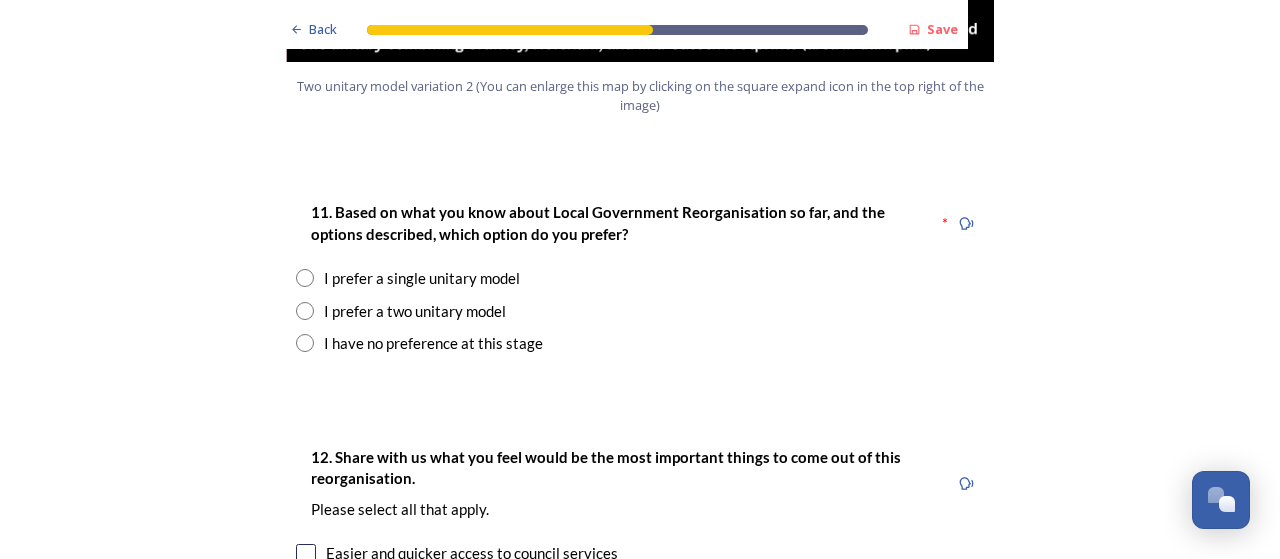 scroll, scrollTop: 2625, scrollLeft: 0, axis: vertical 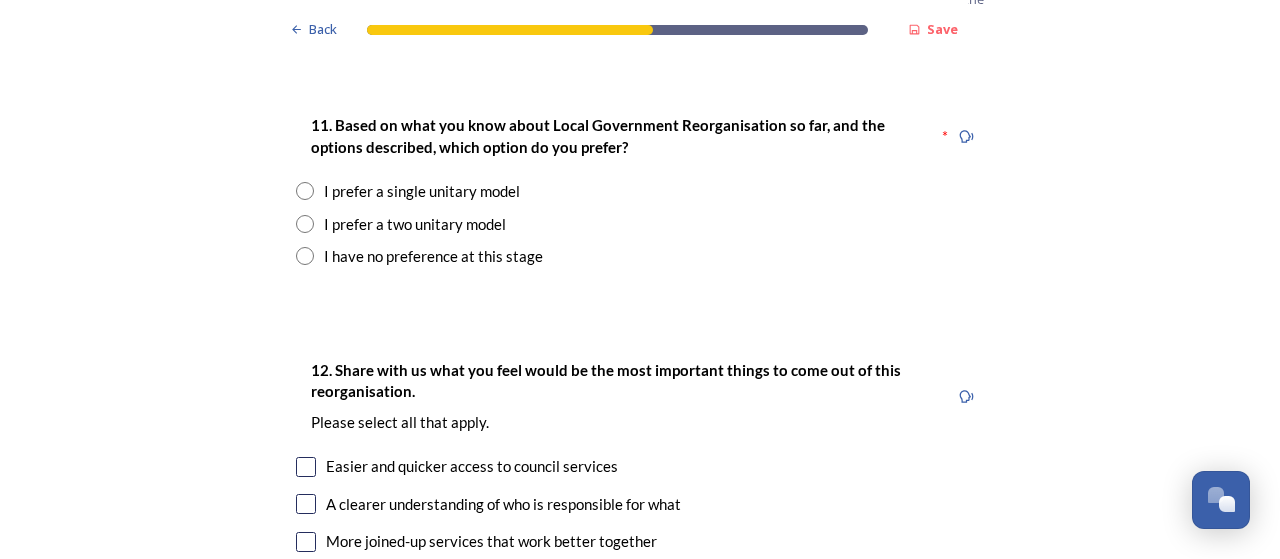 click at bounding box center (305, 191) 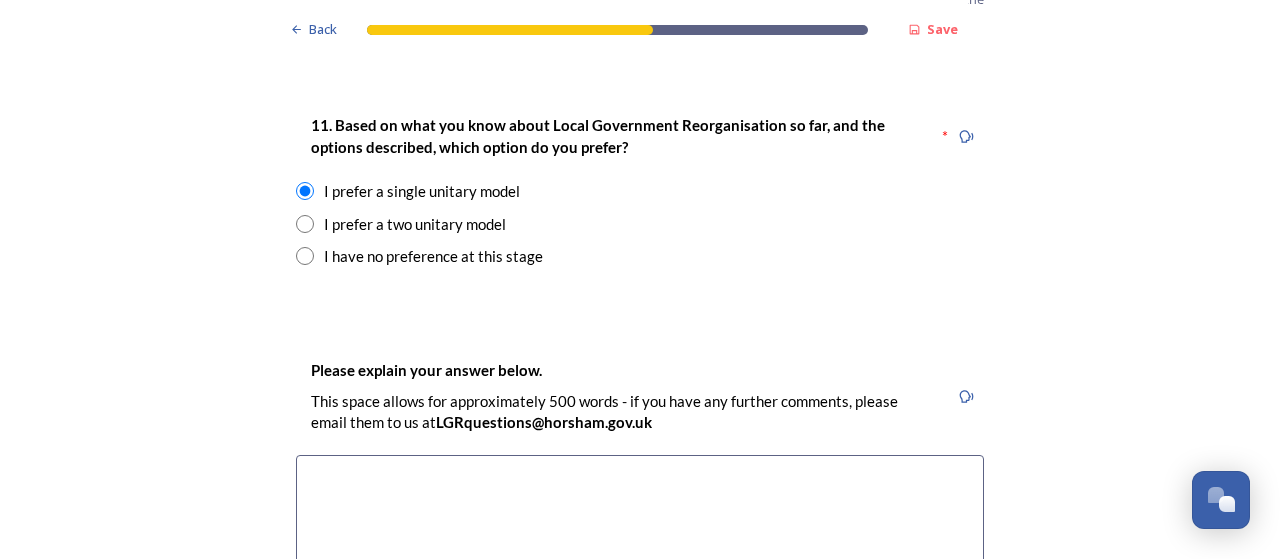 scroll, scrollTop: 2725, scrollLeft: 0, axis: vertical 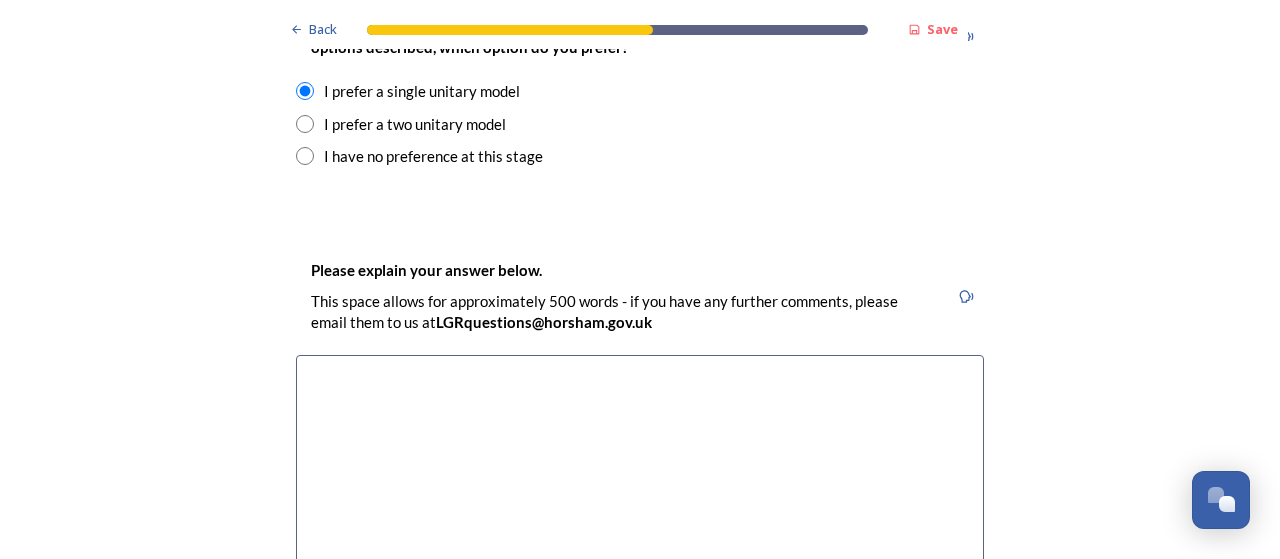 click at bounding box center (640, 467) 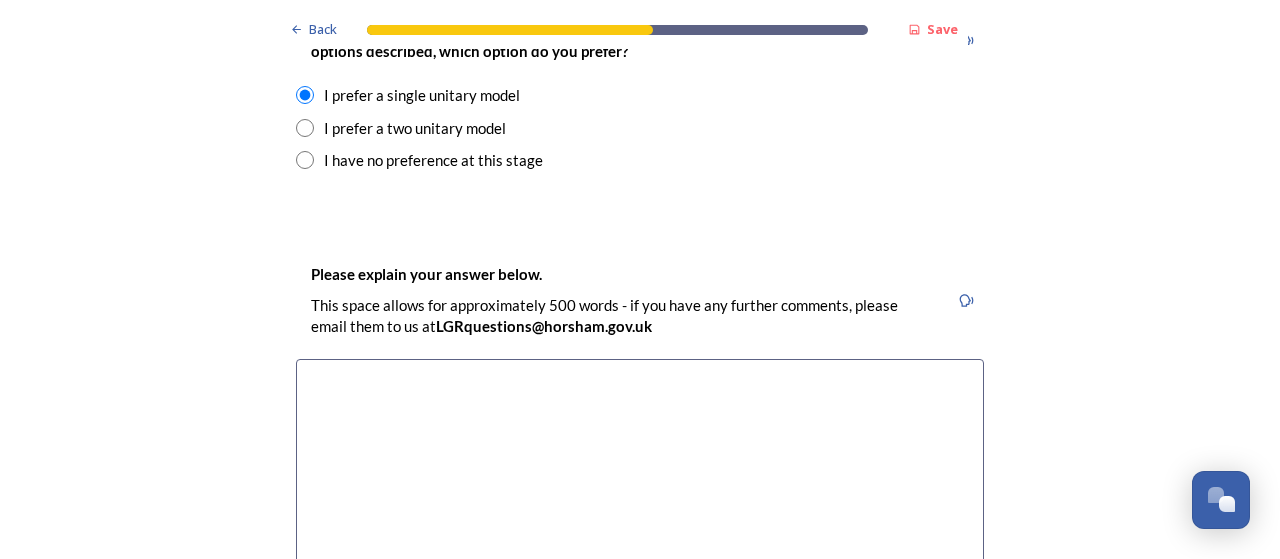 scroll, scrollTop: 2625, scrollLeft: 0, axis: vertical 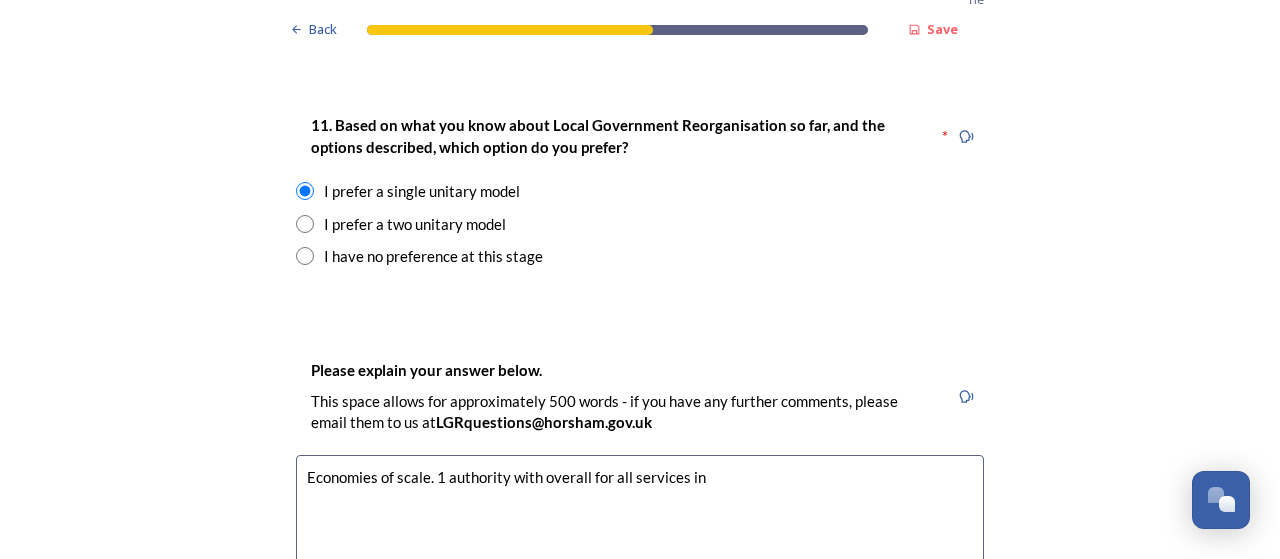 drag, startPoint x: 584, startPoint y: 481, endPoint x: 714, endPoint y: 477, distance: 130.06152 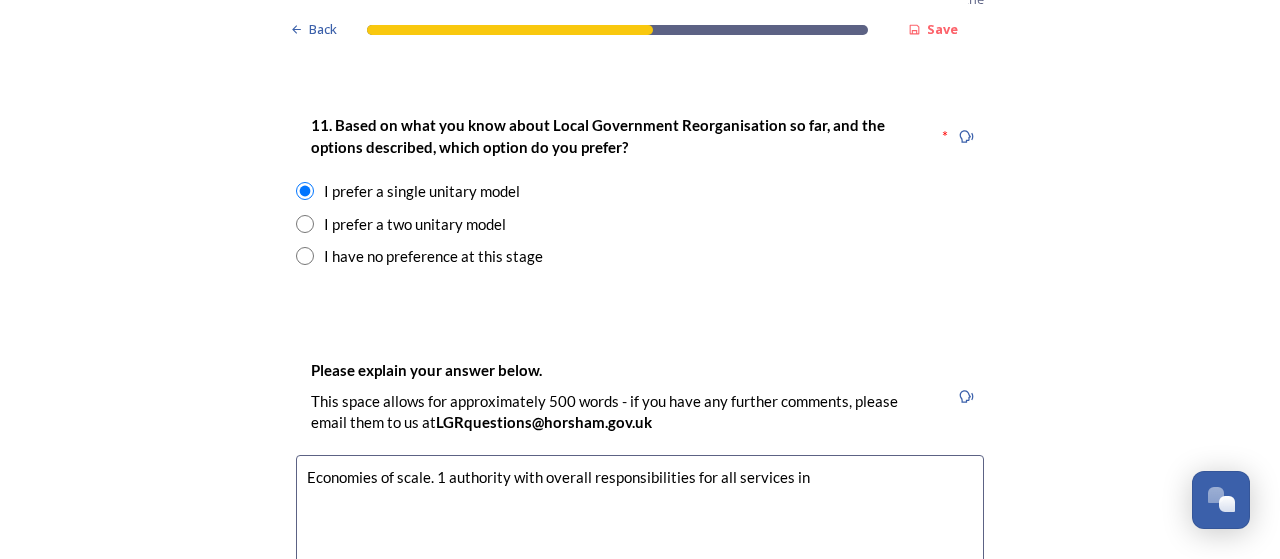 click on "Economies of scale. 1 authority with overall responsibilities for all services in" at bounding box center (640, 567) 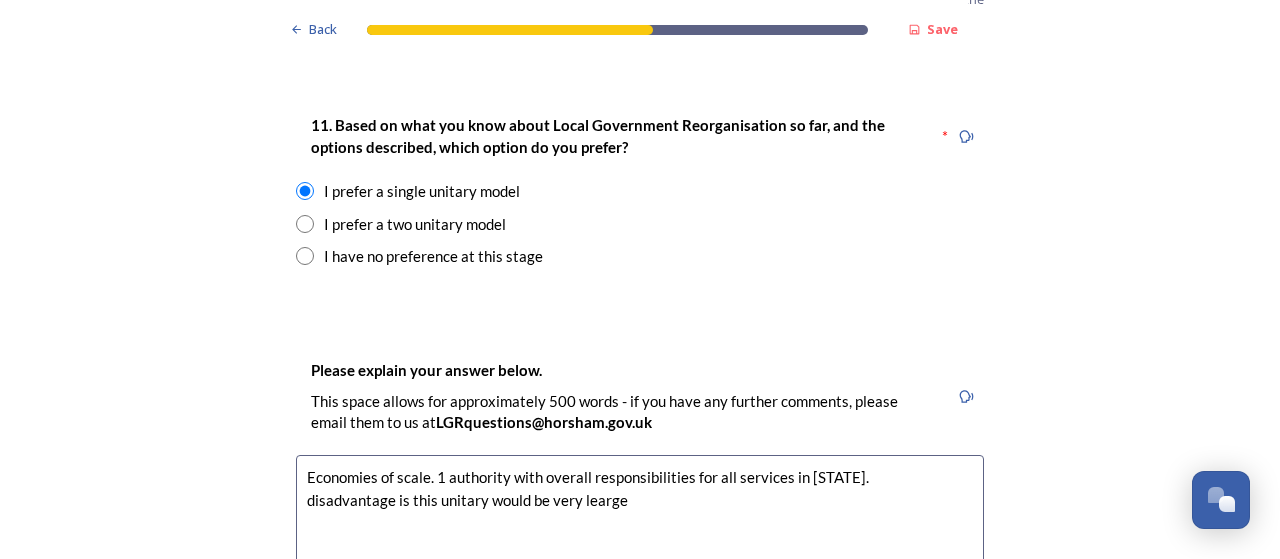 click on "Economies of scale. 1 authority with overall responsibilities for all services in [STATE].
disadvantage is this unitary would be very learge" at bounding box center (640, 567) 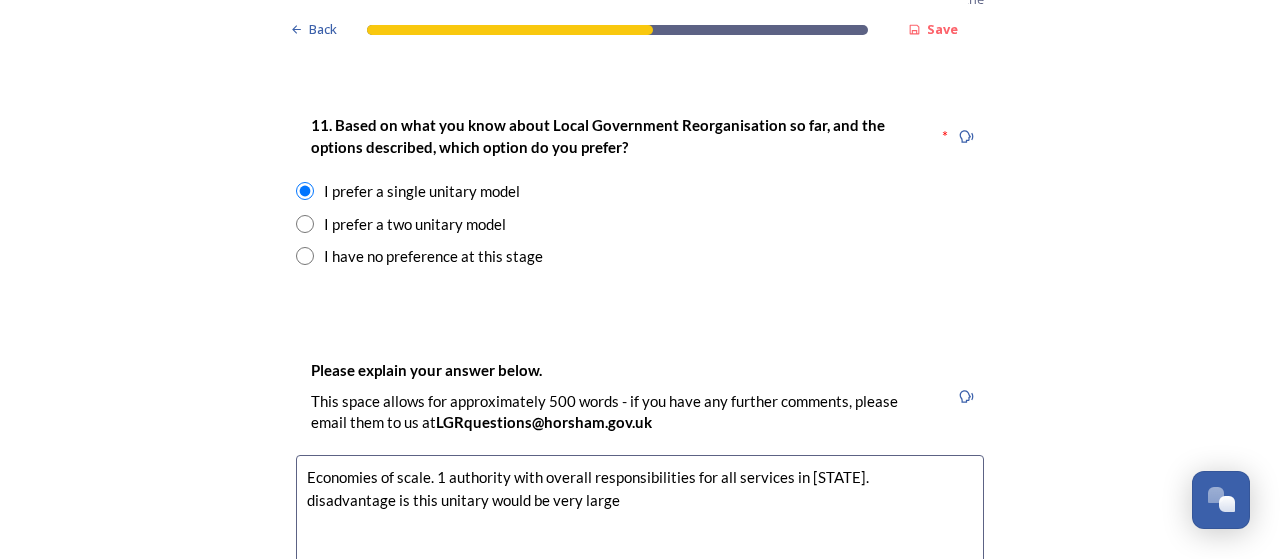 click on "Economies of scale. 1 authority with overall responsibilities for all services in [STATE].
disadvantage is this unitary would be very large" at bounding box center (640, 567) 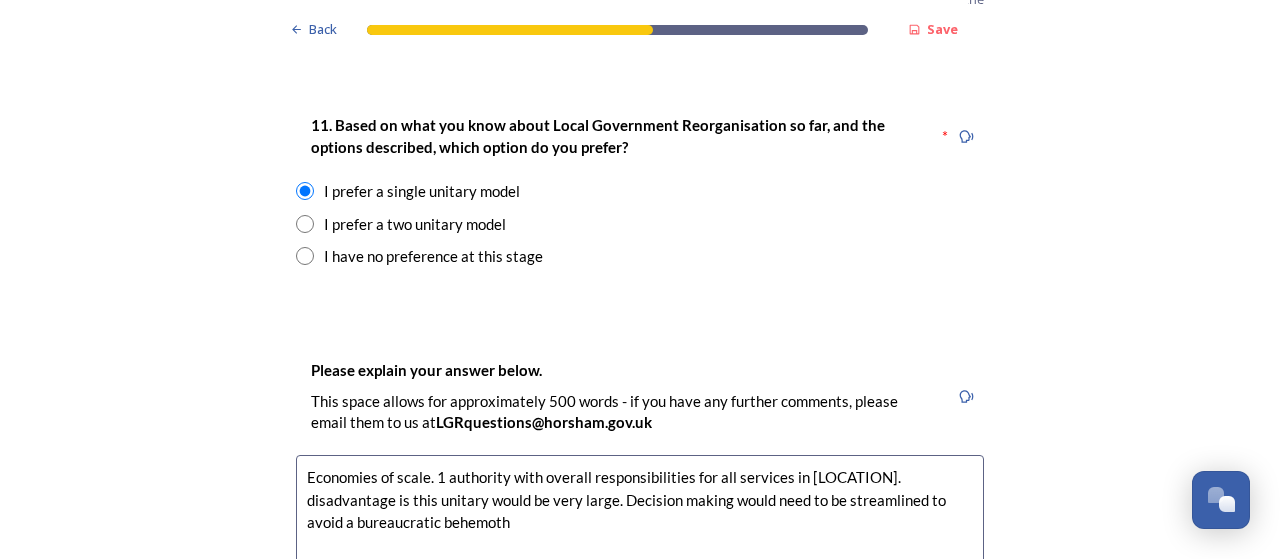 click on "Economies of scale. 1 authority with overall responsibilities for all services in [LOCATION].
disadvantage is this unitary would be very large. Decision making would need to be streamlined to avoid a bureaucratic behemoth" at bounding box center (640, 567) 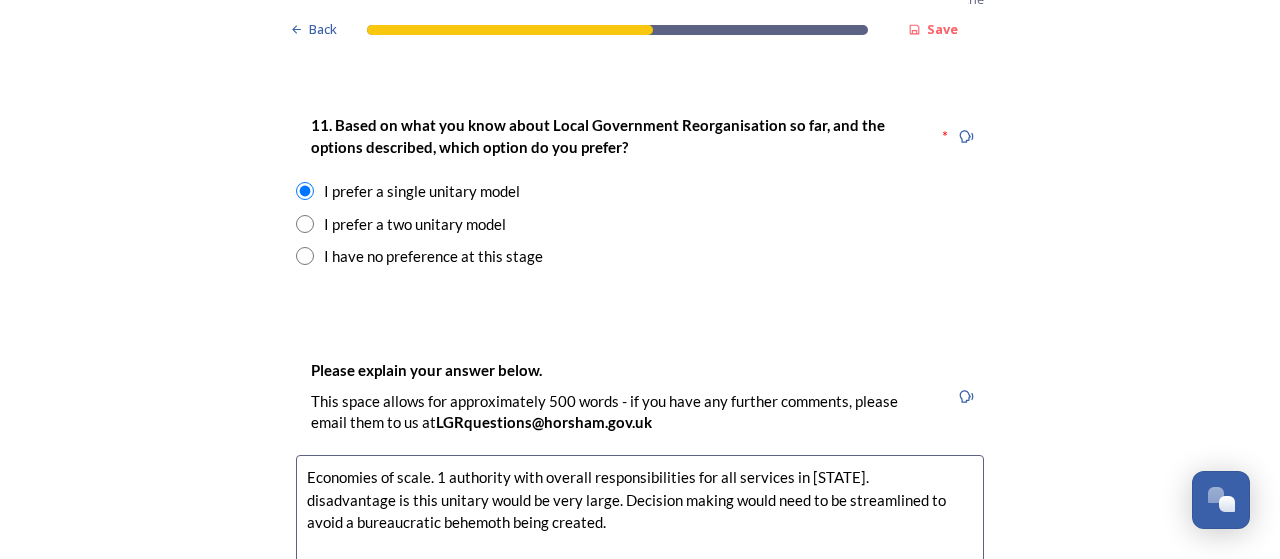 click on "Economies of scale. 1 authority with overall responsibilities for all services in [STATE].
disadvantage is this unitary would be very large. Decision making would need to be streamlined to avoid a bureaucratic behemoth being created." at bounding box center (640, 567) 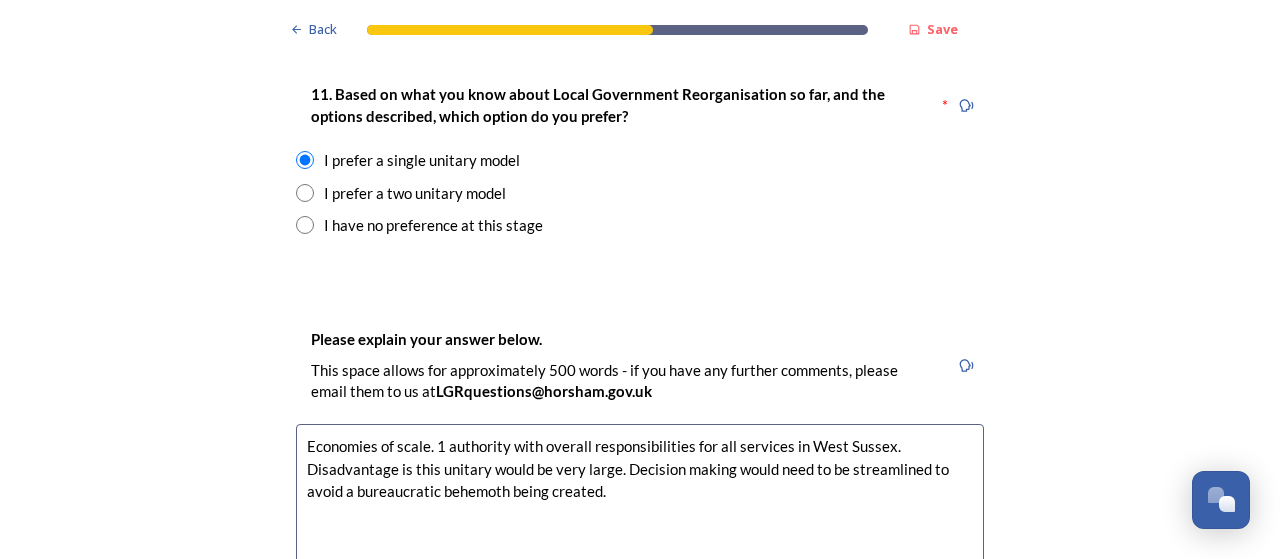 scroll, scrollTop: 2625, scrollLeft: 0, axis: vertical 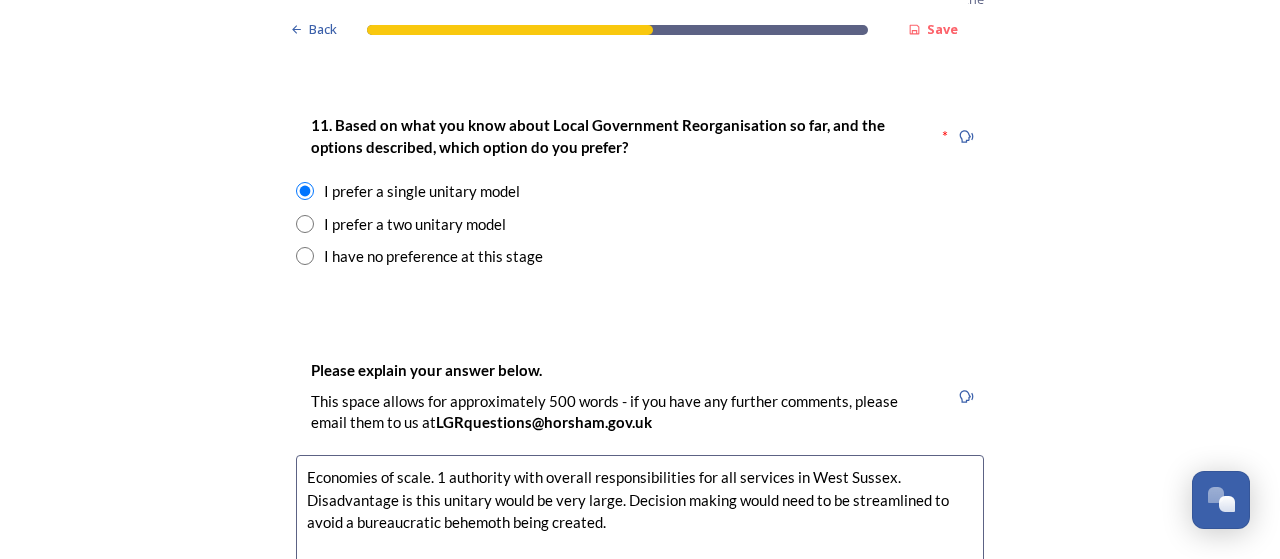 type on "Economies of scale. 1 authority with overall responsibilities for all services in West Sussex.
Disadvantage is this unitary would be very large. Decision making would need to be streamlined to avoid a bureaucratic behemoth being created." 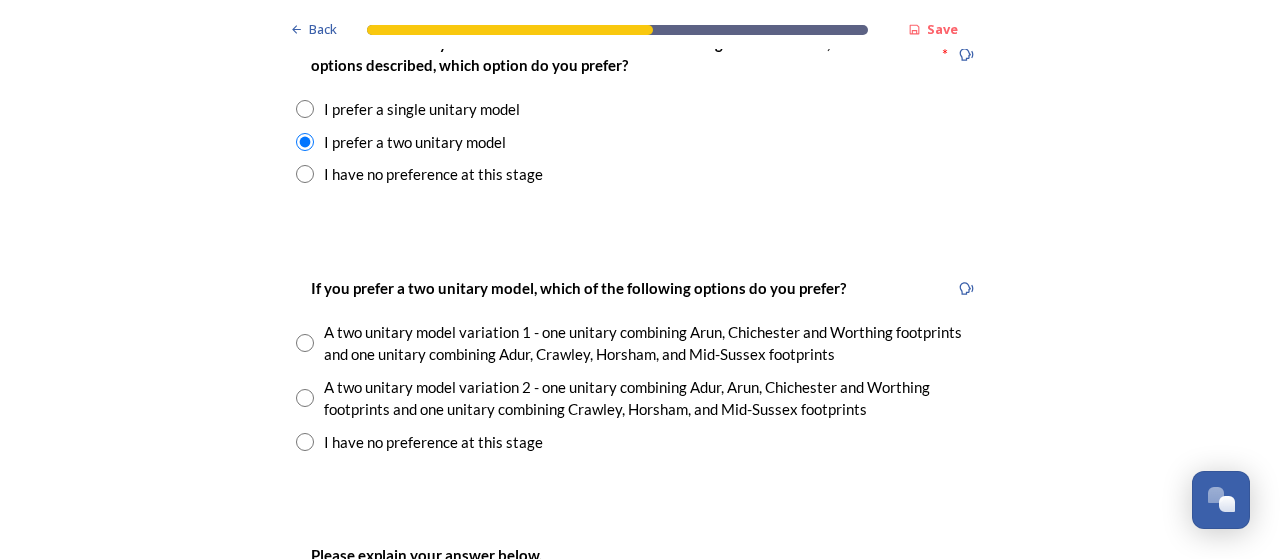 scroll, scrollTop: 2825, scrollLeft: 0, axis: vertical 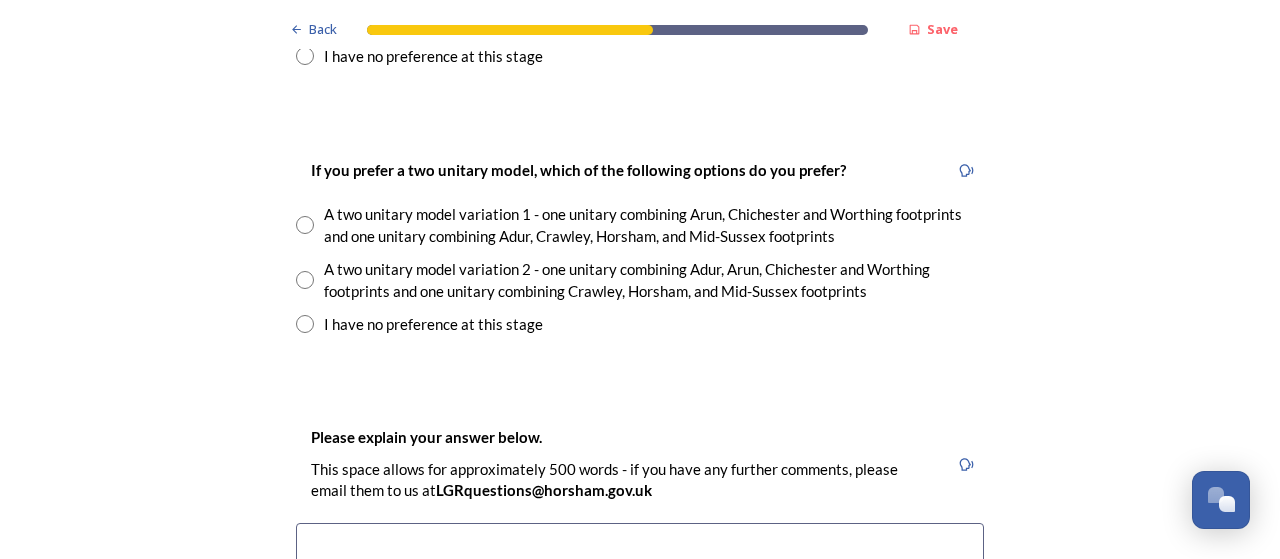 click at bounding box center (305, 280) 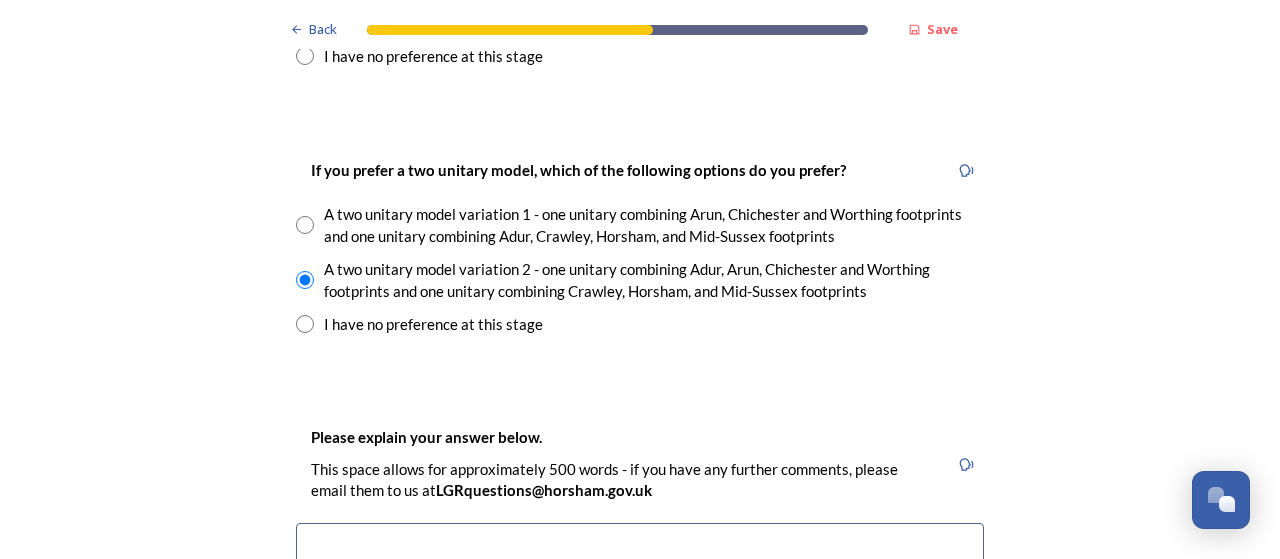 scroll, scrollTop: 2925, scrollLeft: 0, axis: vertical 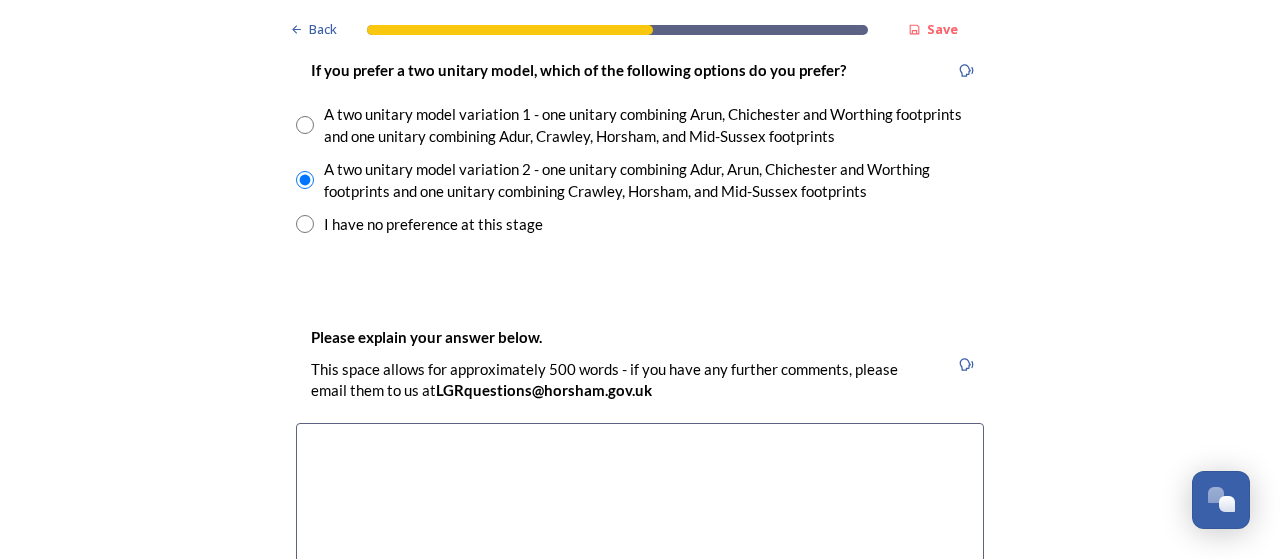 click at bounding box center [640, 535] 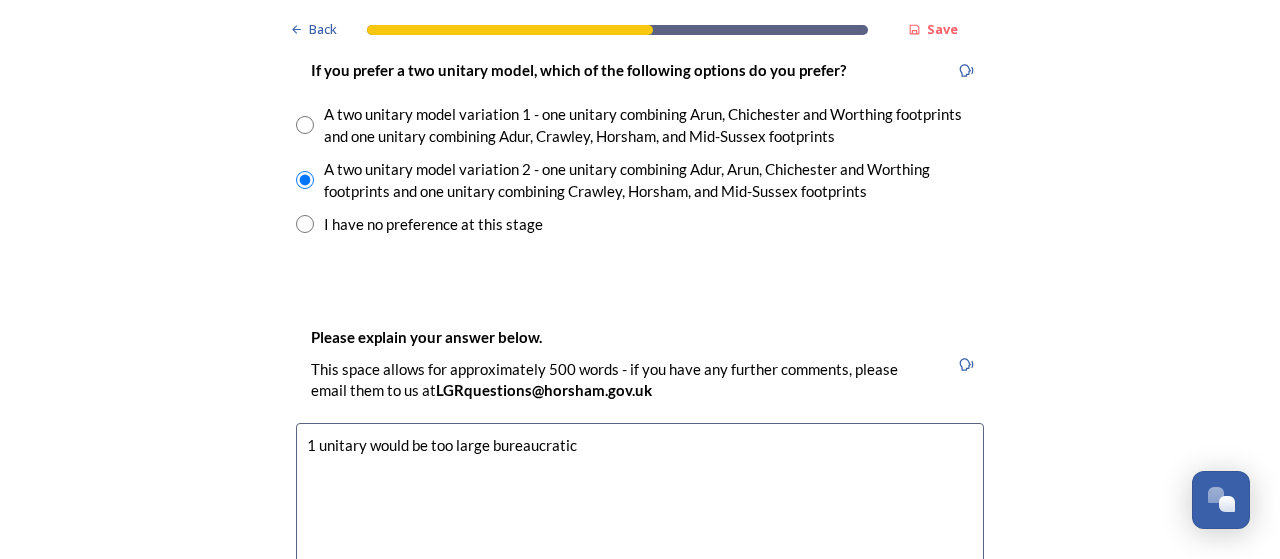 click on "1 unitary would be too large bureaucratic" at bounding box center [640, 535] 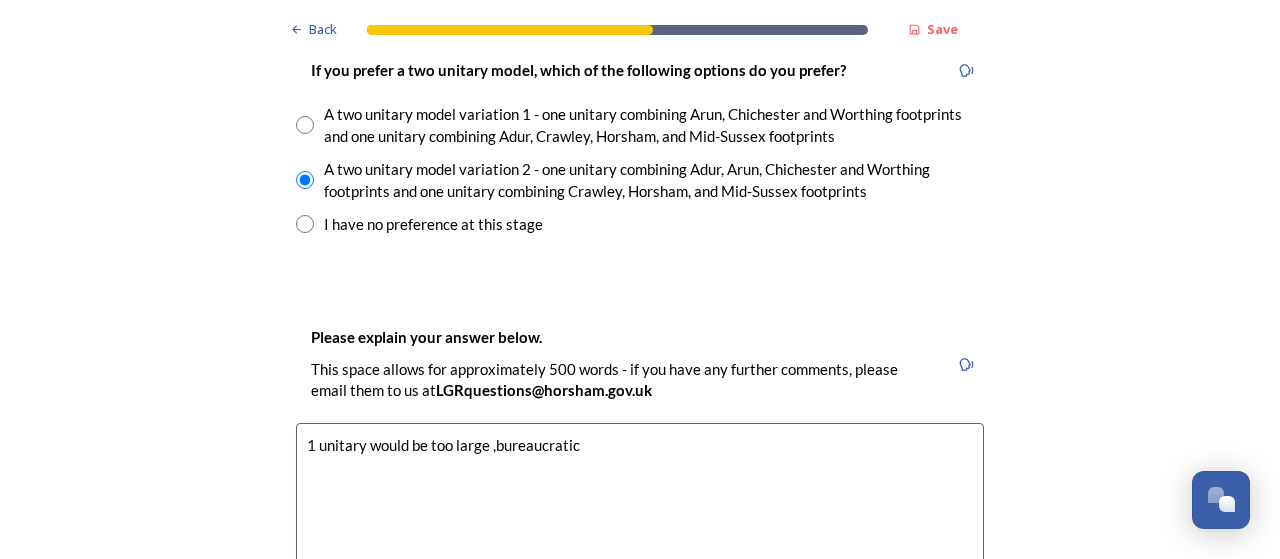 click on "1 unitary would be too large ,bureaucratic" at bounding box center [640, 535] 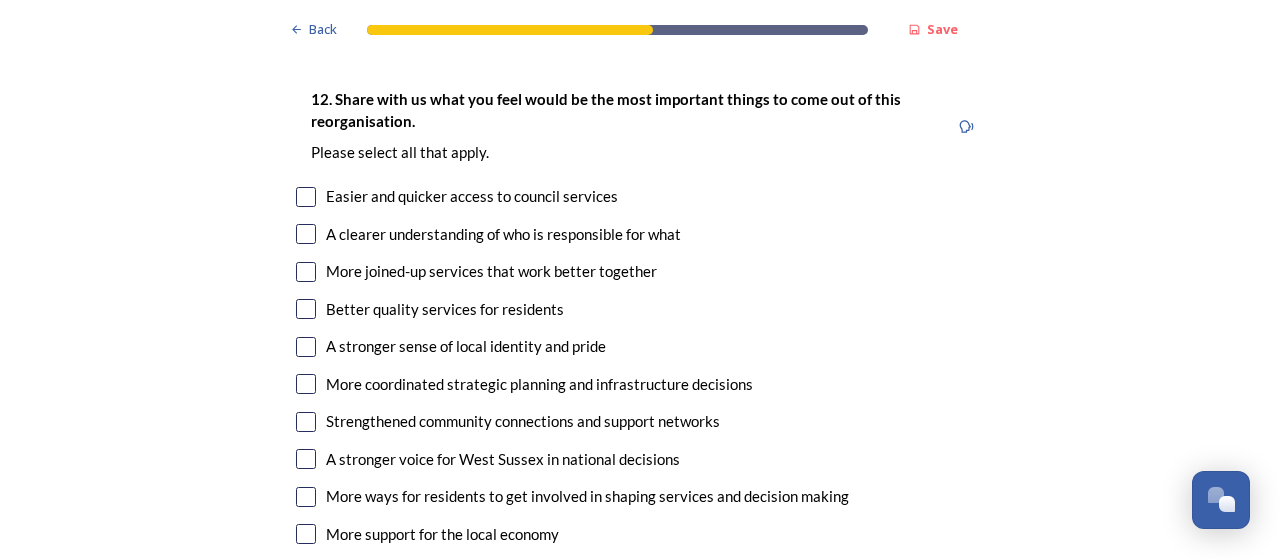 scroll, scrollTop: 3625, scrollLeft: 0, axis: vertical 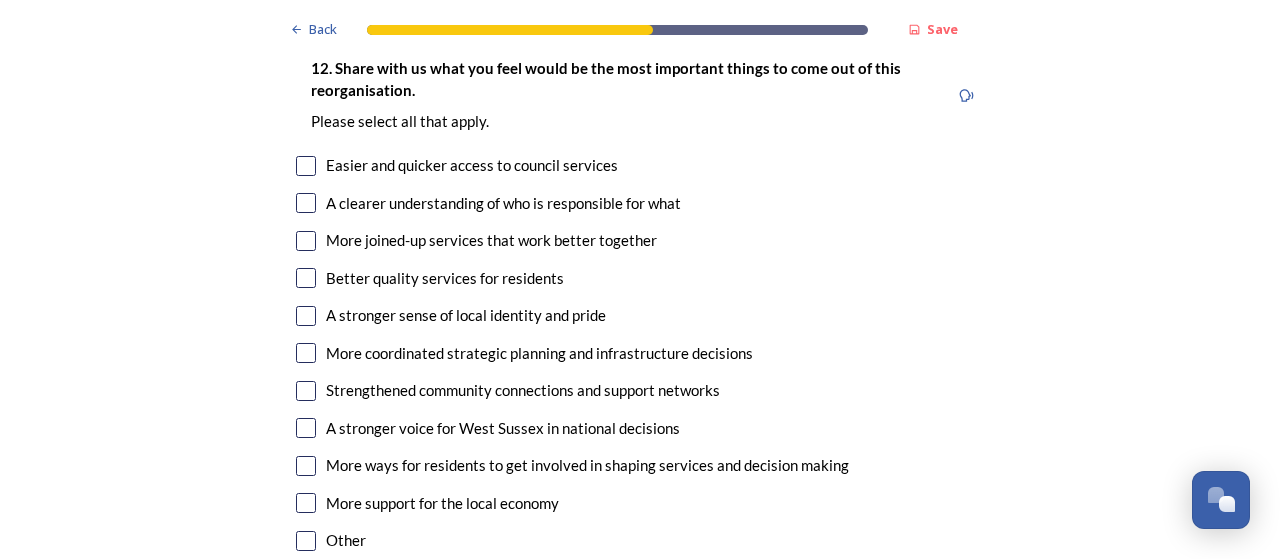 type on "1 unitary would be too large ,bureaucratic and cumbersome.
It makes no sense splitting Adur and Worthing as it has been a shared service for 15 years and splitting it would be a step backwards." 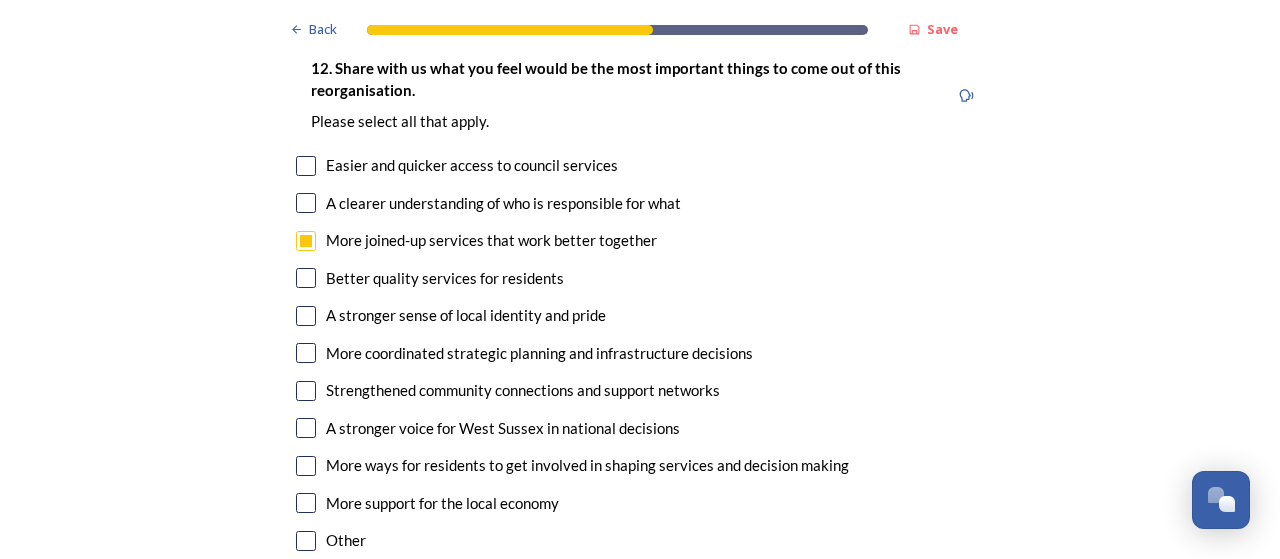 click at bounding box center [306, 353] 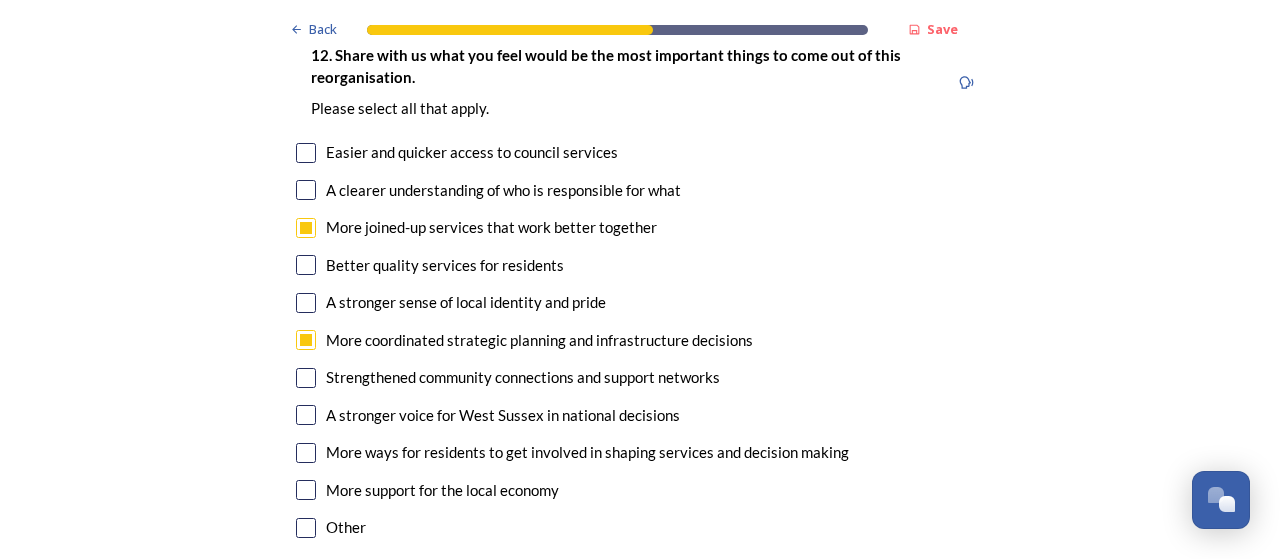 scroll, scrollTop: 3525, scrollLeft: 0, axis: vertical 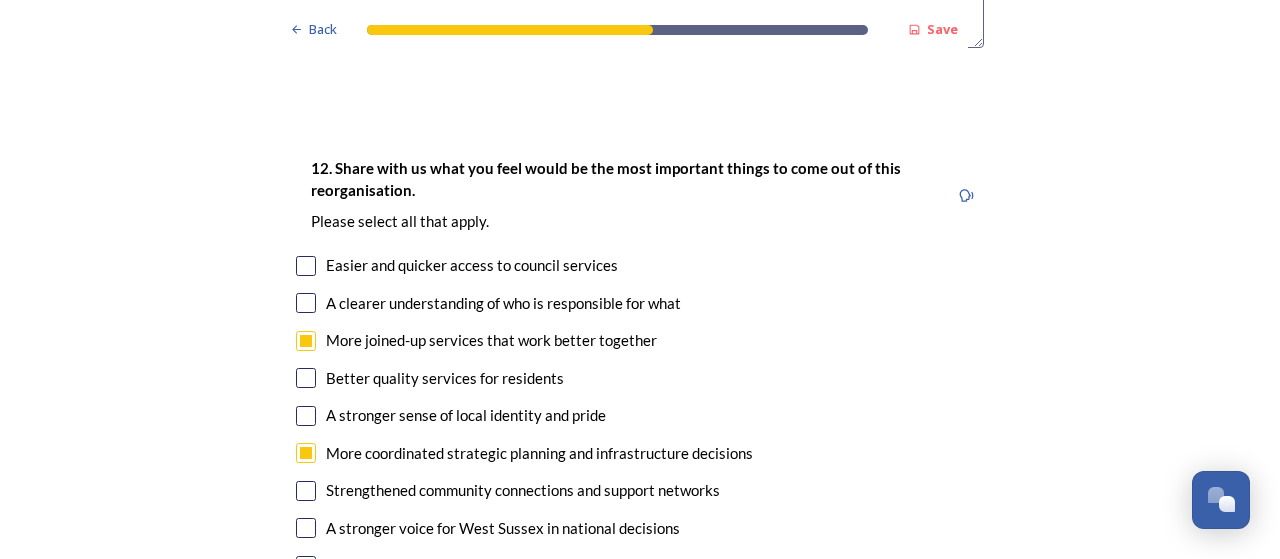click at bounding box center (306, 303) 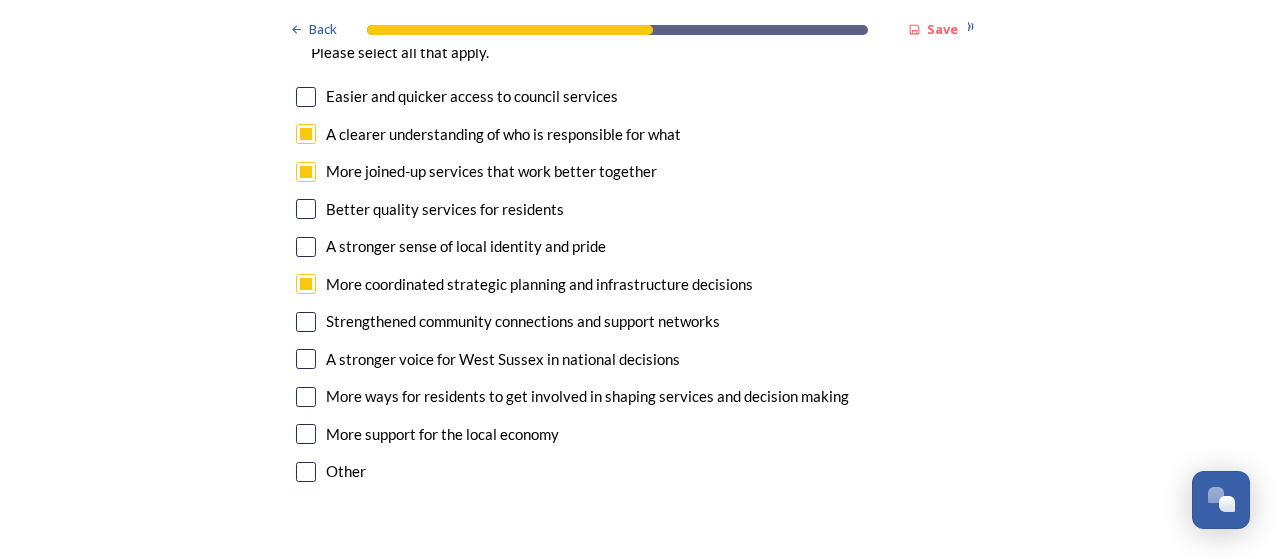 scroll, scrollTop: 3725, scrollLeft: 0, axis: vertical 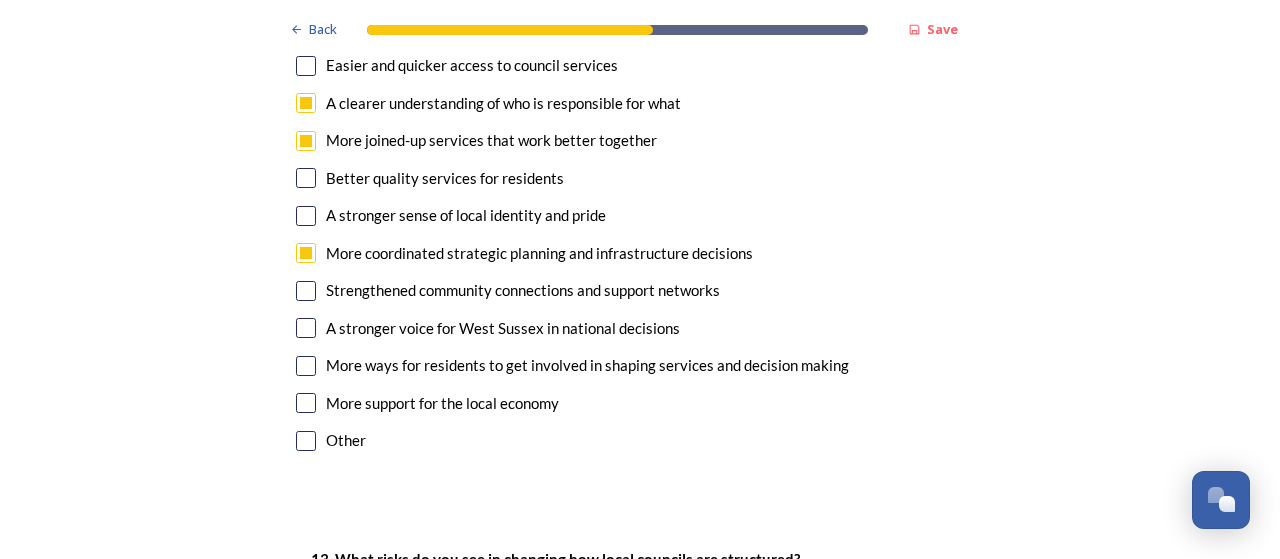 click at bounding box center [306, 328] 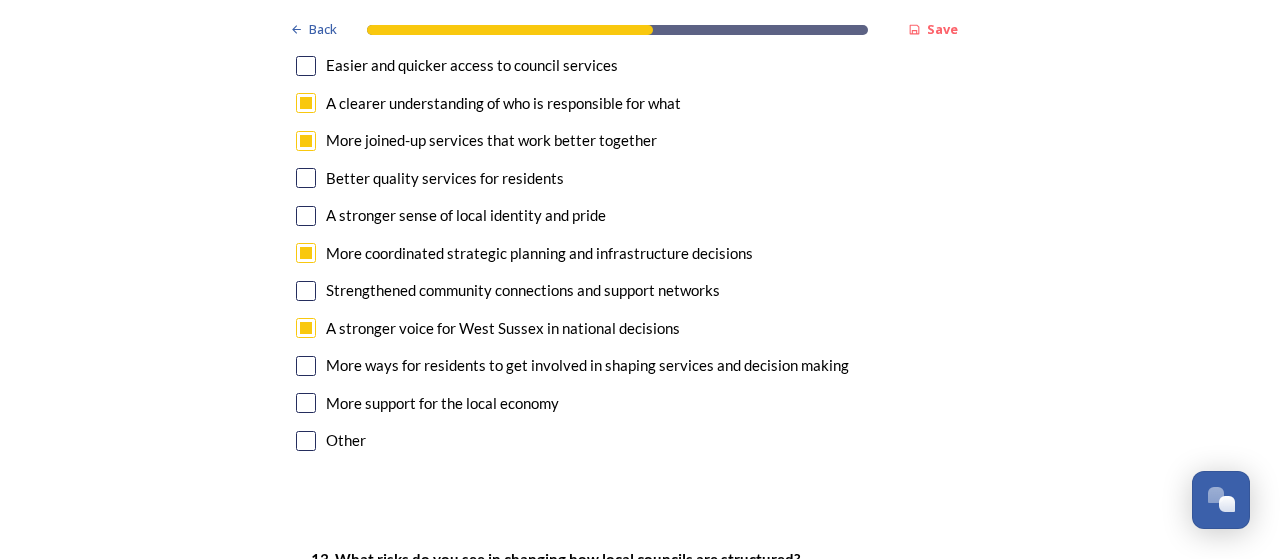 scroll, scrollTop: 3825, scrollLeft: 0, axis: vertical 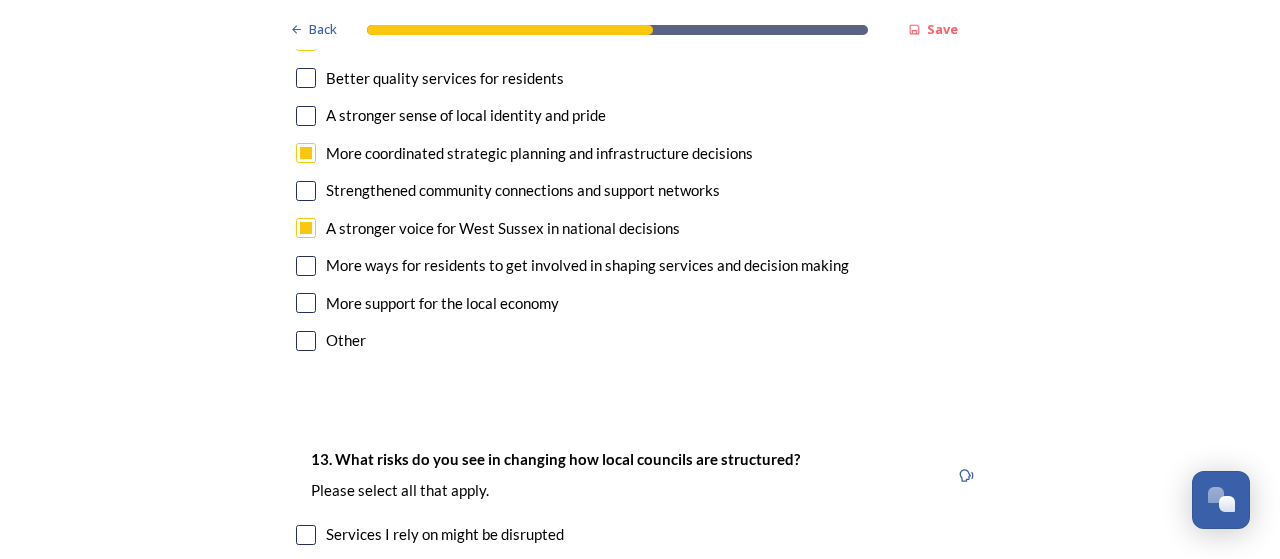 click at bounding box center [306, 303] 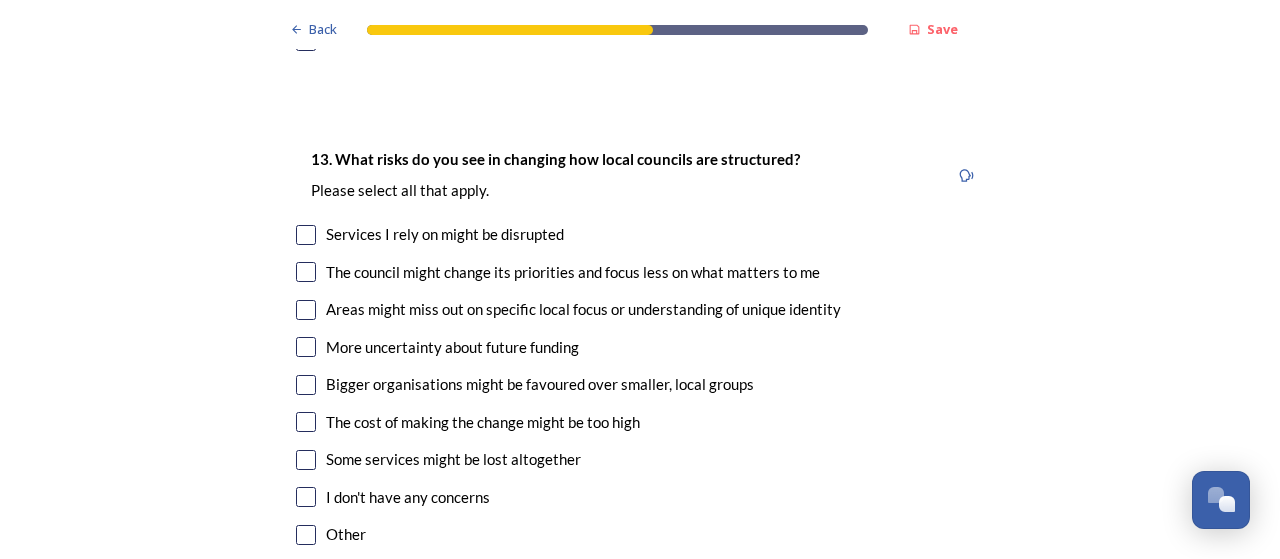 scroll, scrollTop: 4225, scrollLeft: 0, axis: vertical 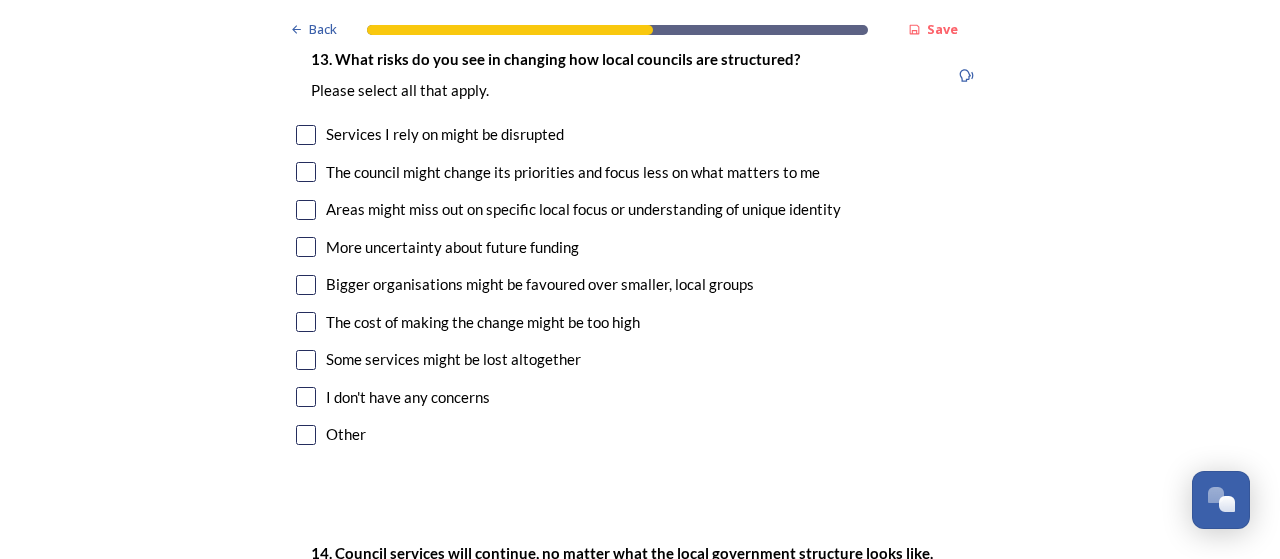 click at bounding box center [306, 172] 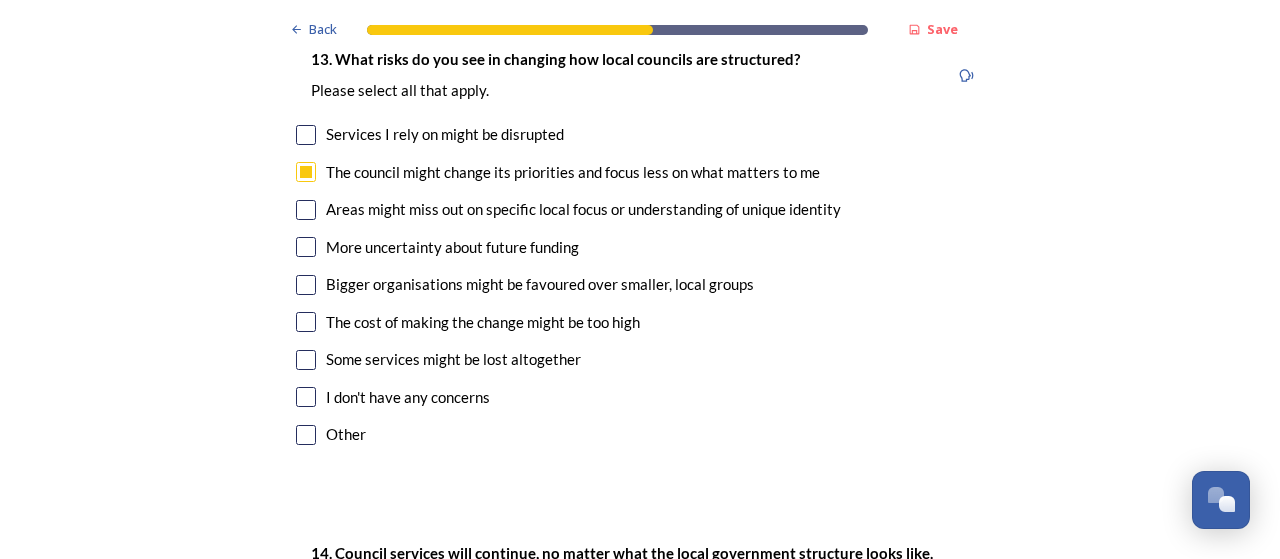 click at bounding box center (306, 210) 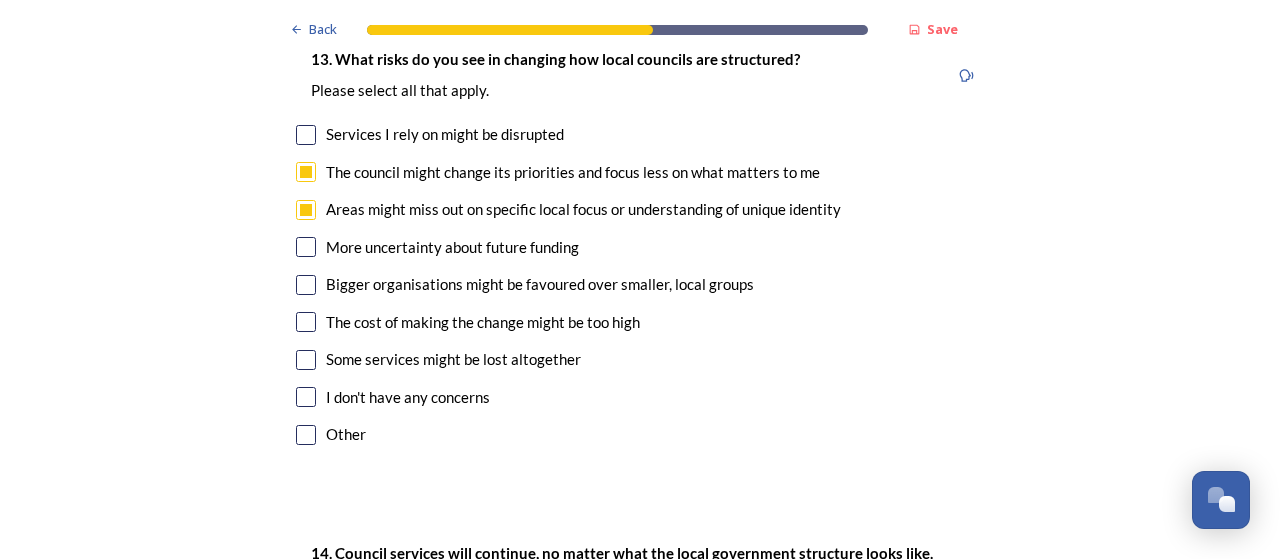 click at bounding box center (306, 247) 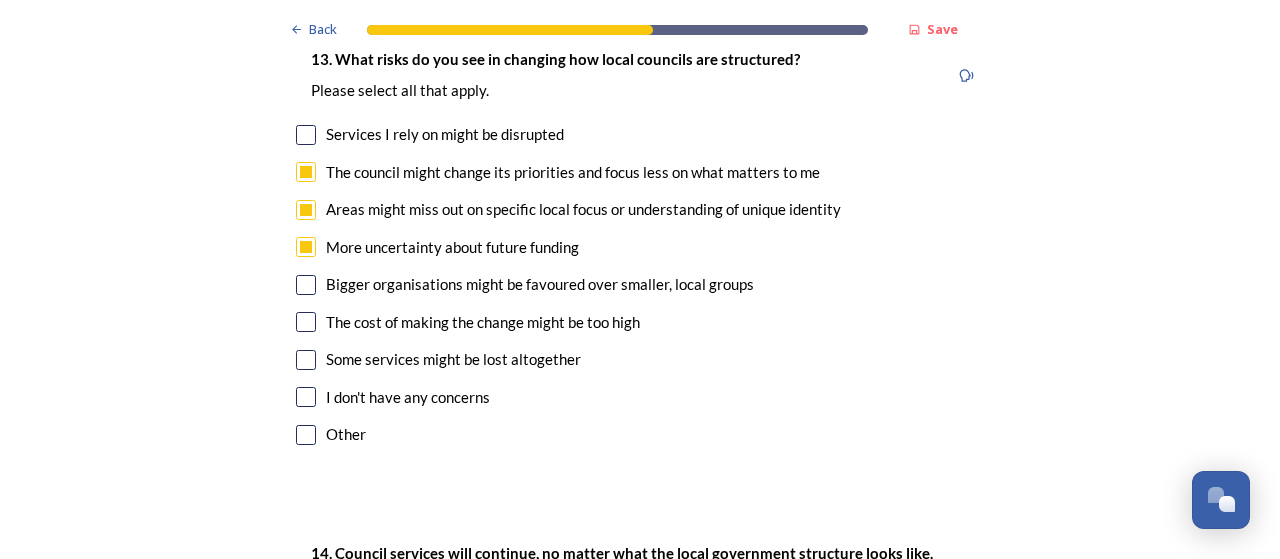 click at bounding box center (306, 322) 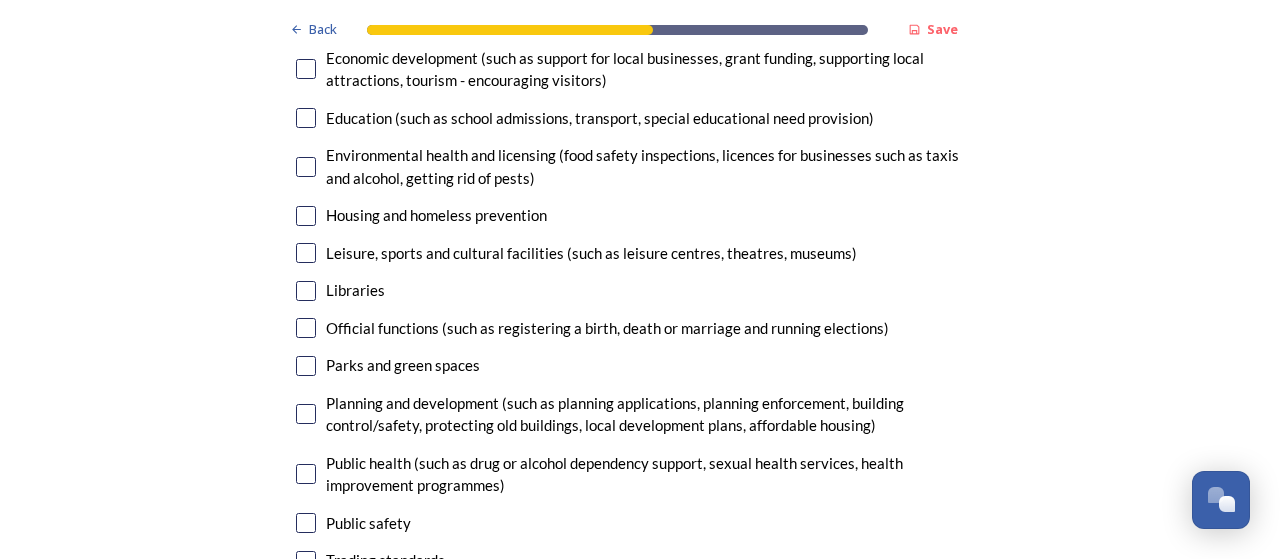 scroll, scrollTop: 5125, scrollLeft: 0, axis: vertical 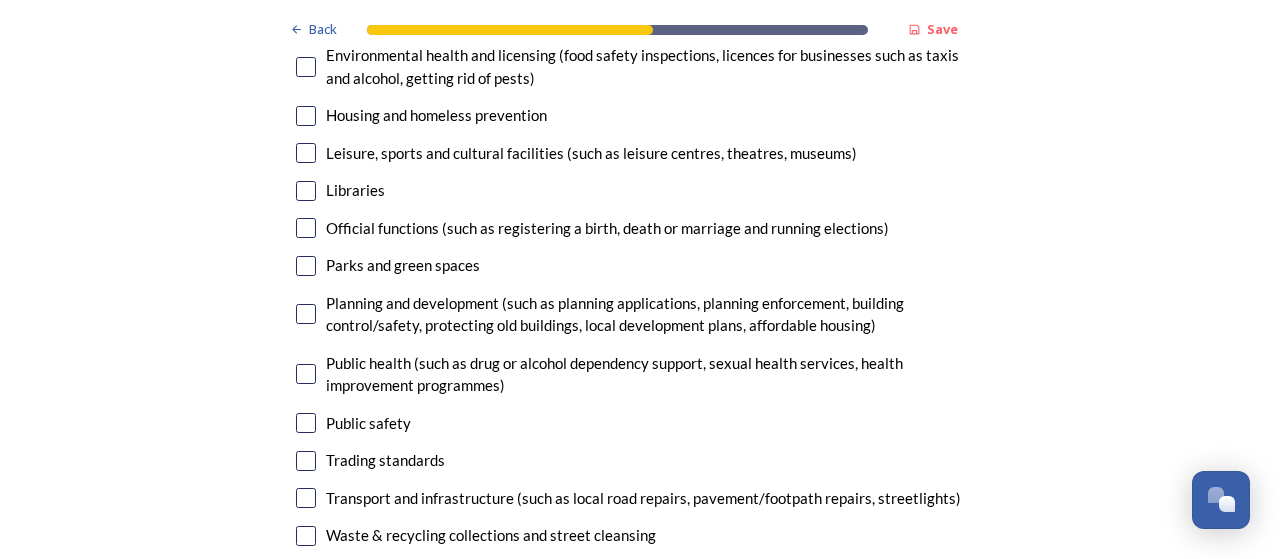 click at bounding box center [306, 153] 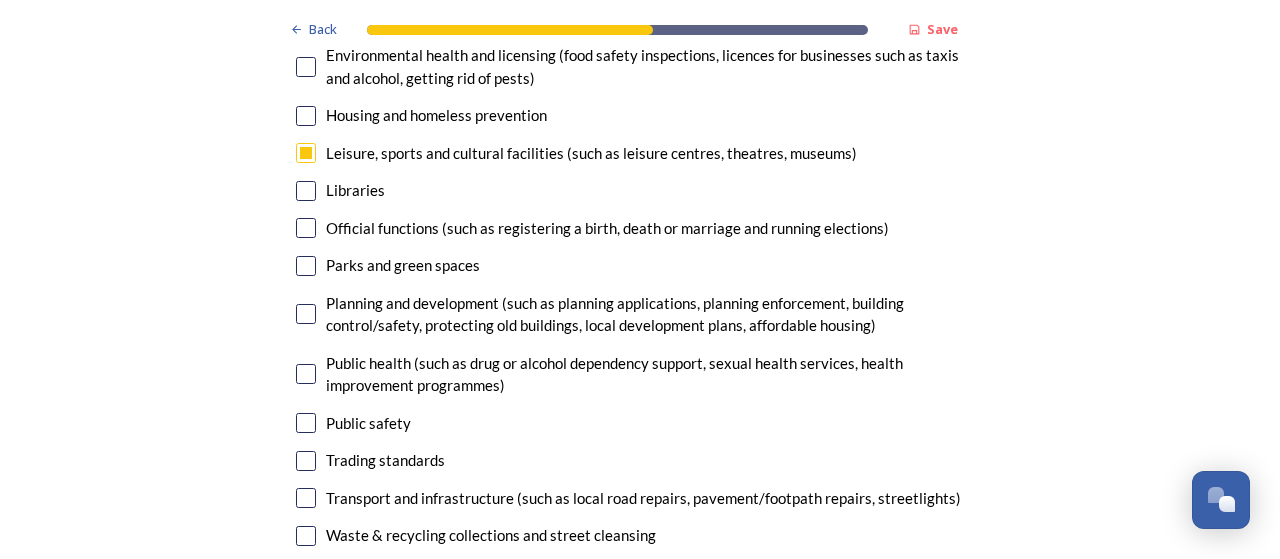 click at bounding box center (306, 266) 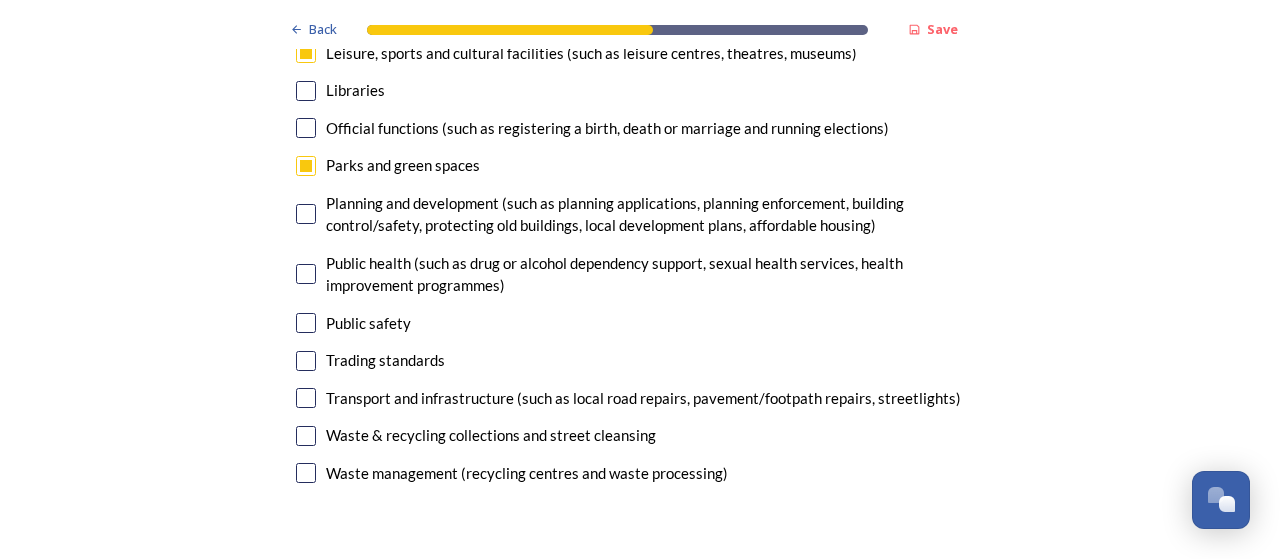 scroll, scrollTop: 5325, scrollLeft: 0, axis: vertical 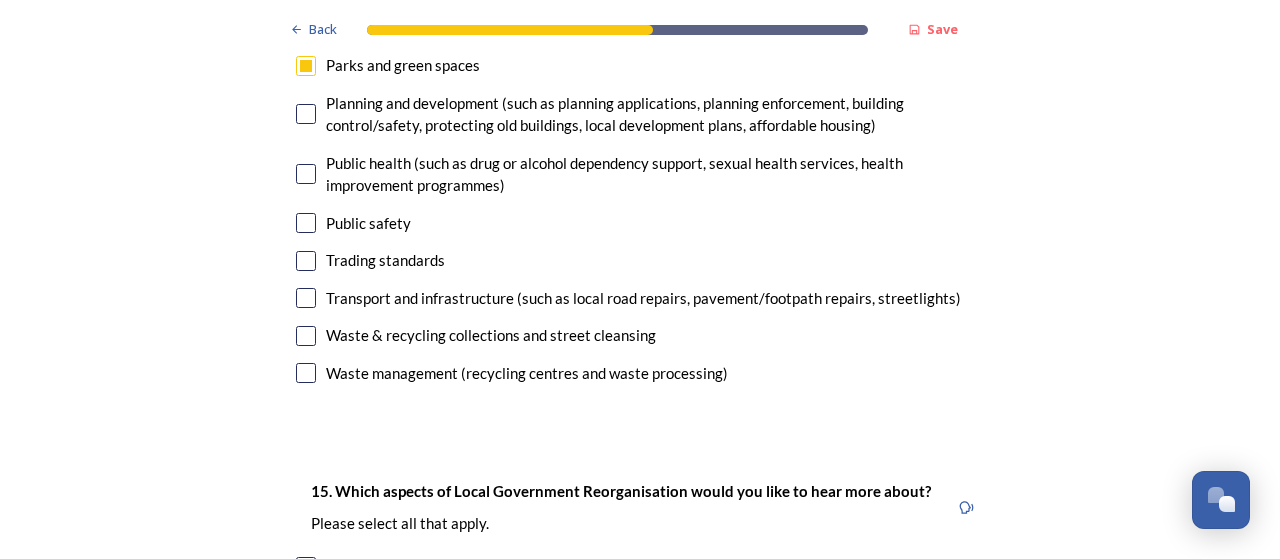 click on "Transport and infrastructure (such as local road repairs, pavement/footpath repairs, streetlights)" at bounding box center [640, 298] 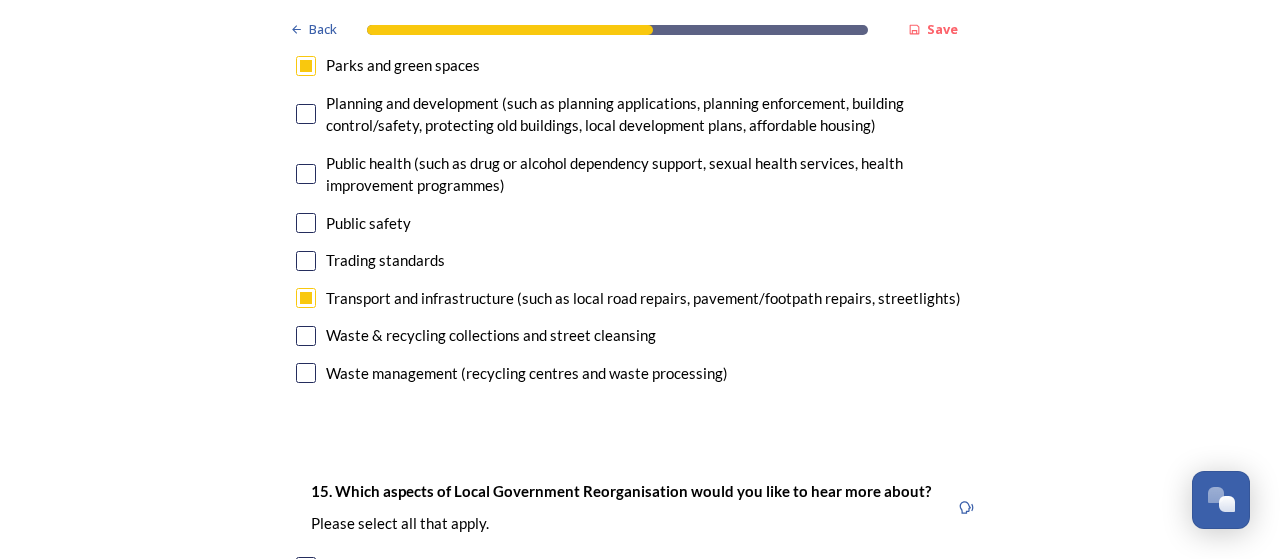 checkbox on "true" 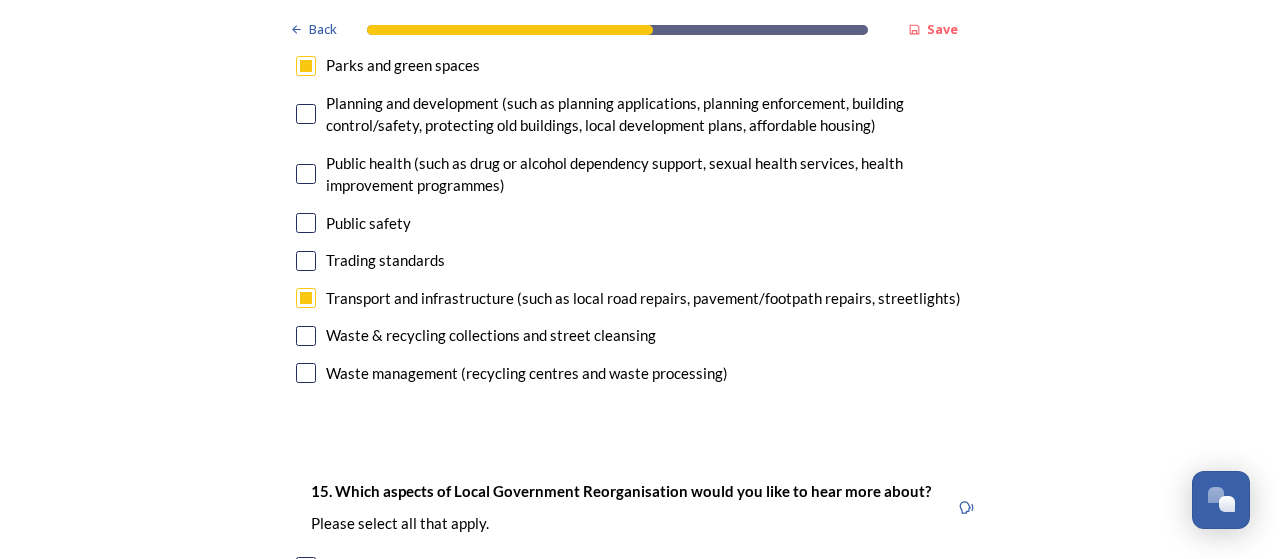 click at bounding box center [306, 336] 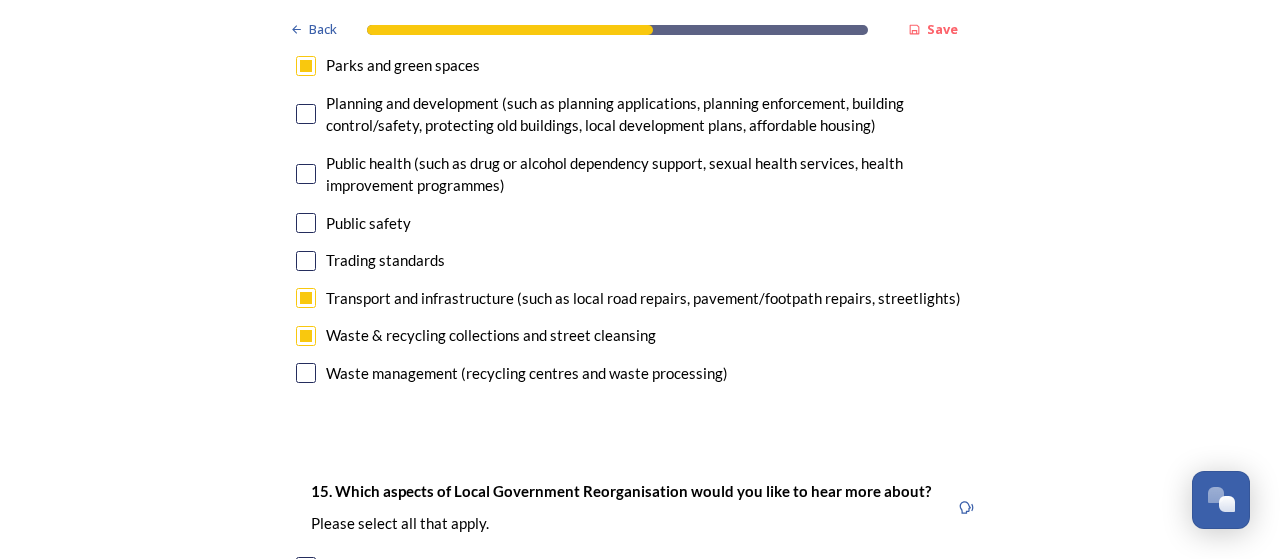 click at bounding box center [306, 373] 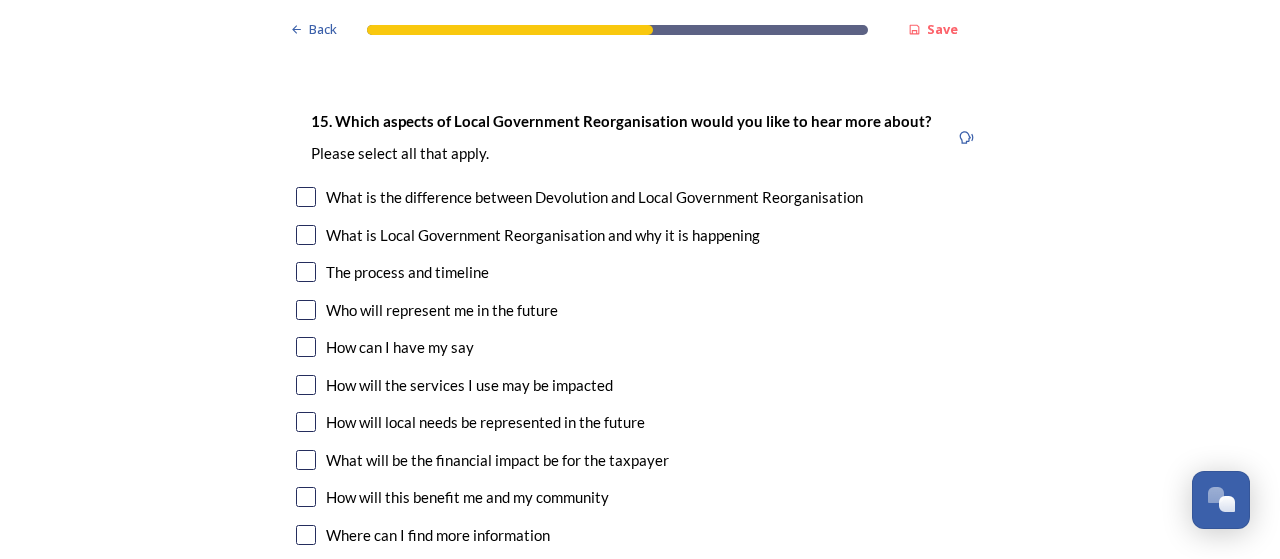 scroll, scrollTop: 5725, scrollLeft: 0, axis: vertical 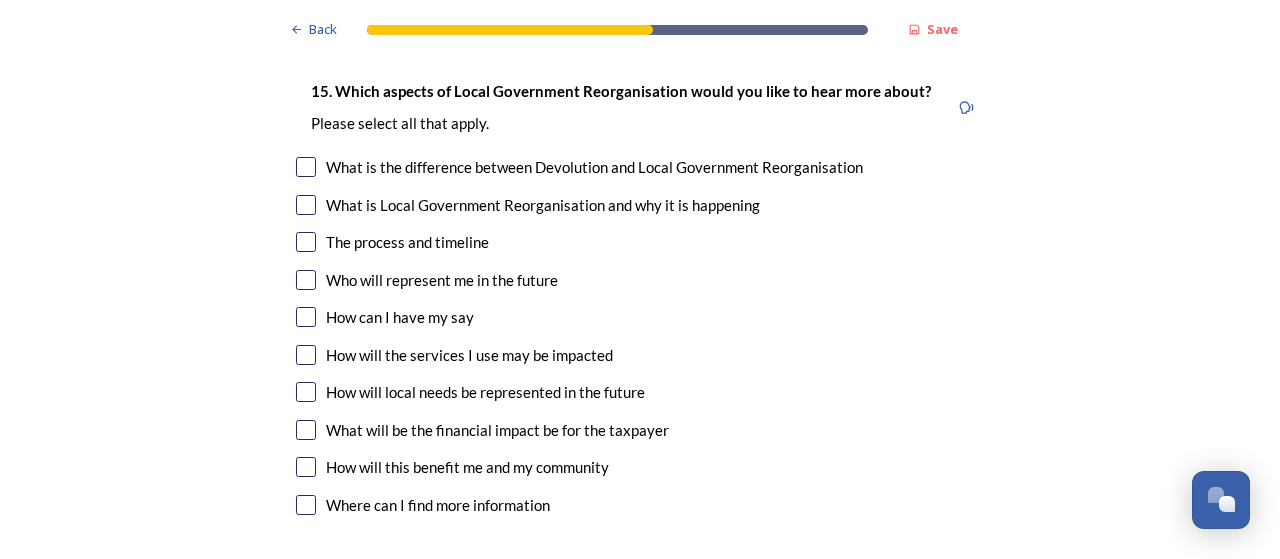 click at bounding box center [306, 167] 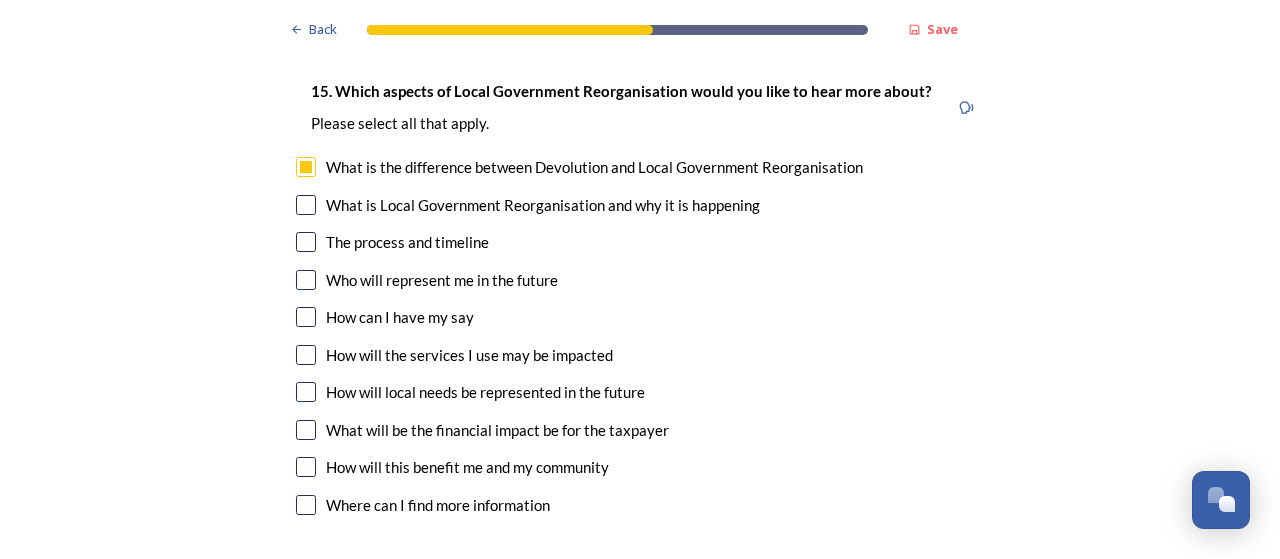 click at bounding box center (306, 242) 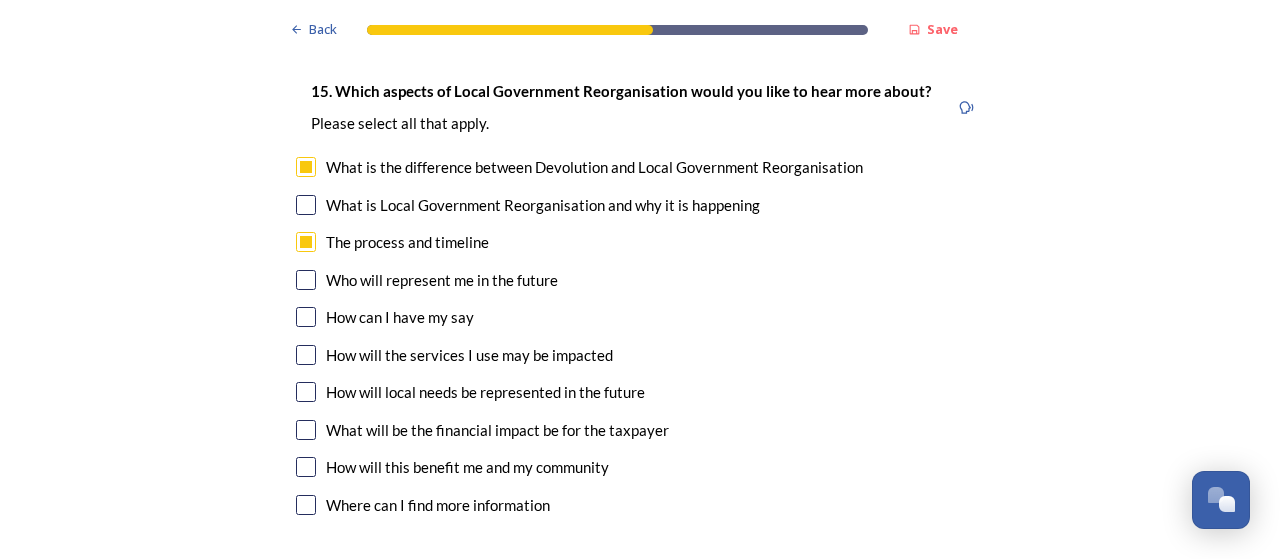 click at bounding box center (306, 355) 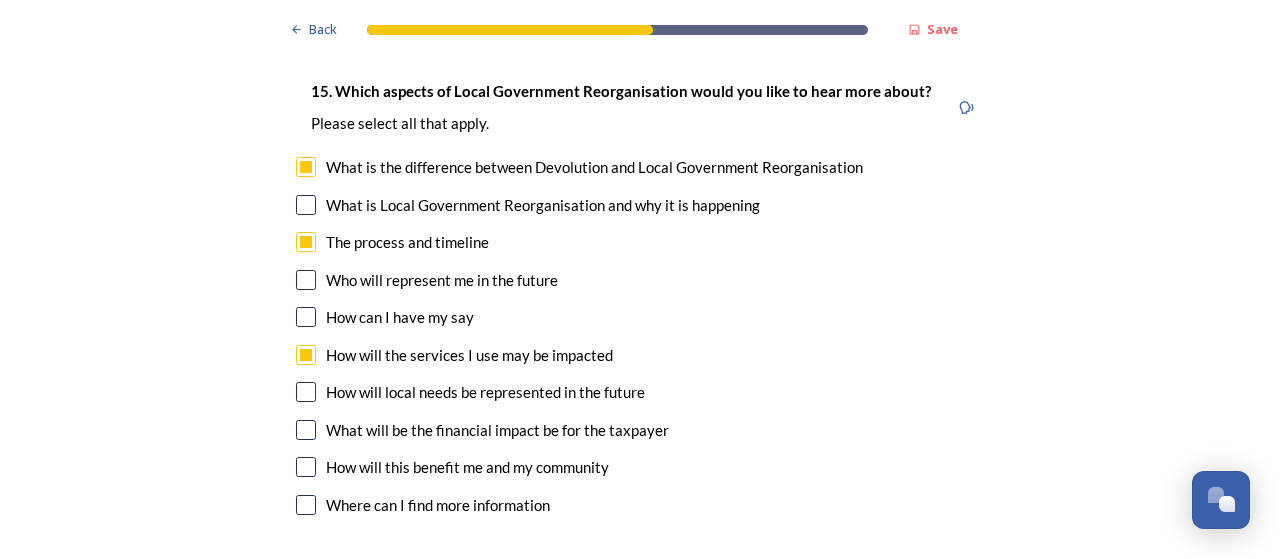 click at bounding box center [306, 430] 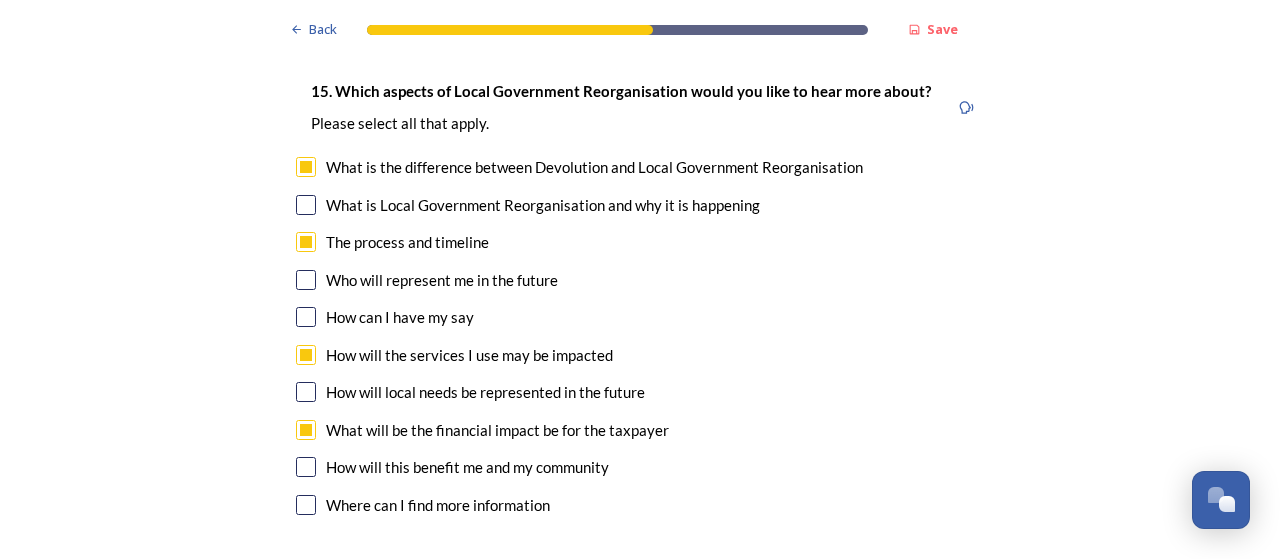 click at bounding box center (306, 467) 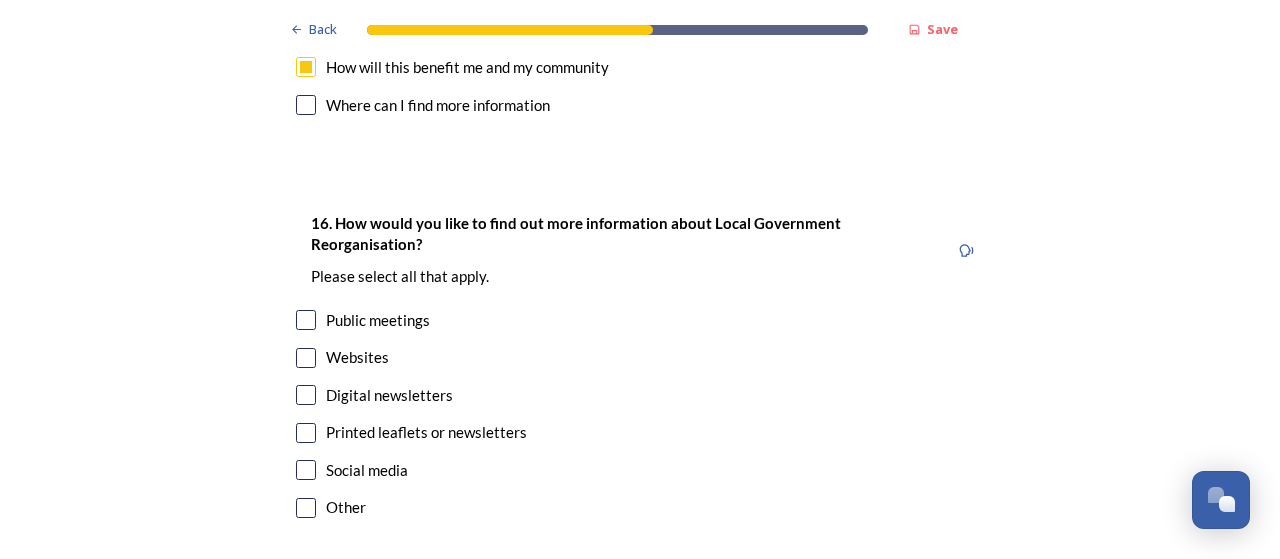 scroll, scrollTop: 6225, scrollLeft: 0, axis: vertical 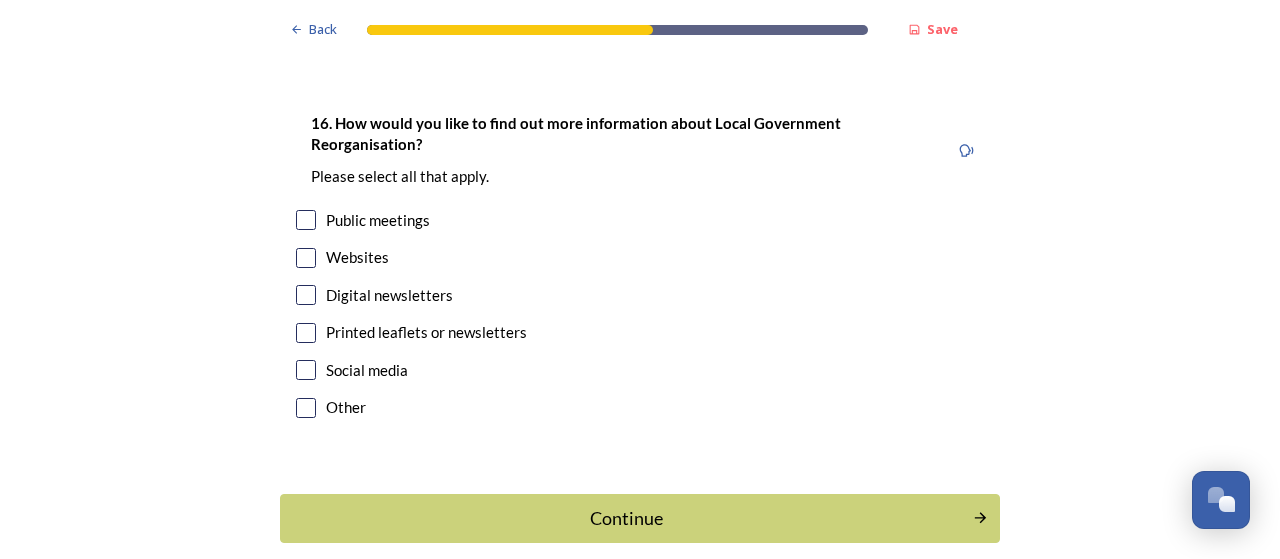 click at bounding box center [306, 258] 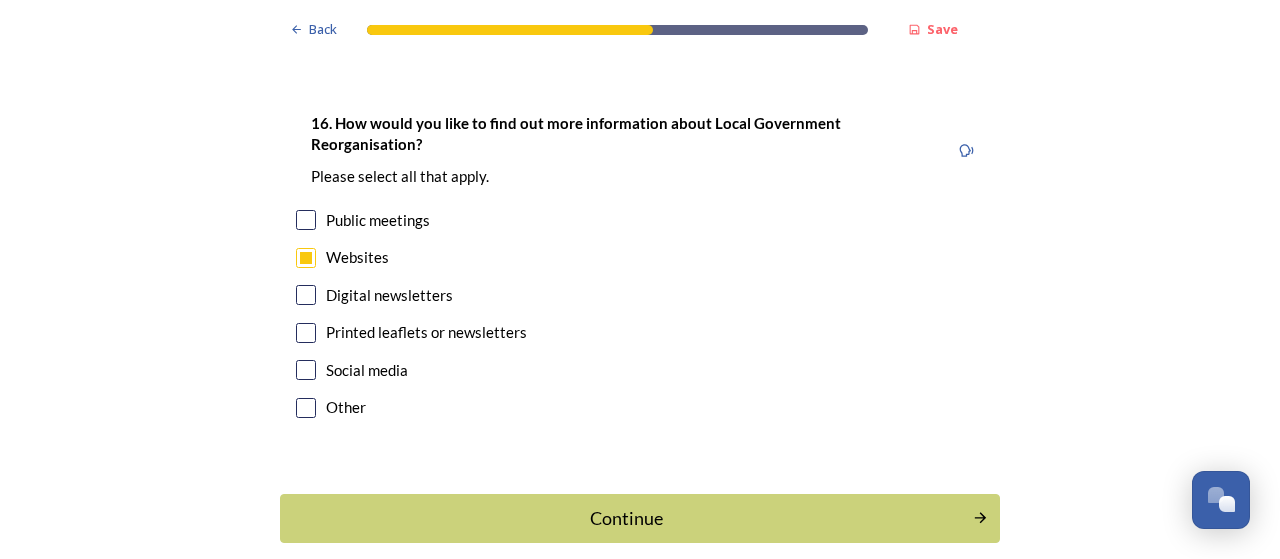 click at bounding box center (306, 295) 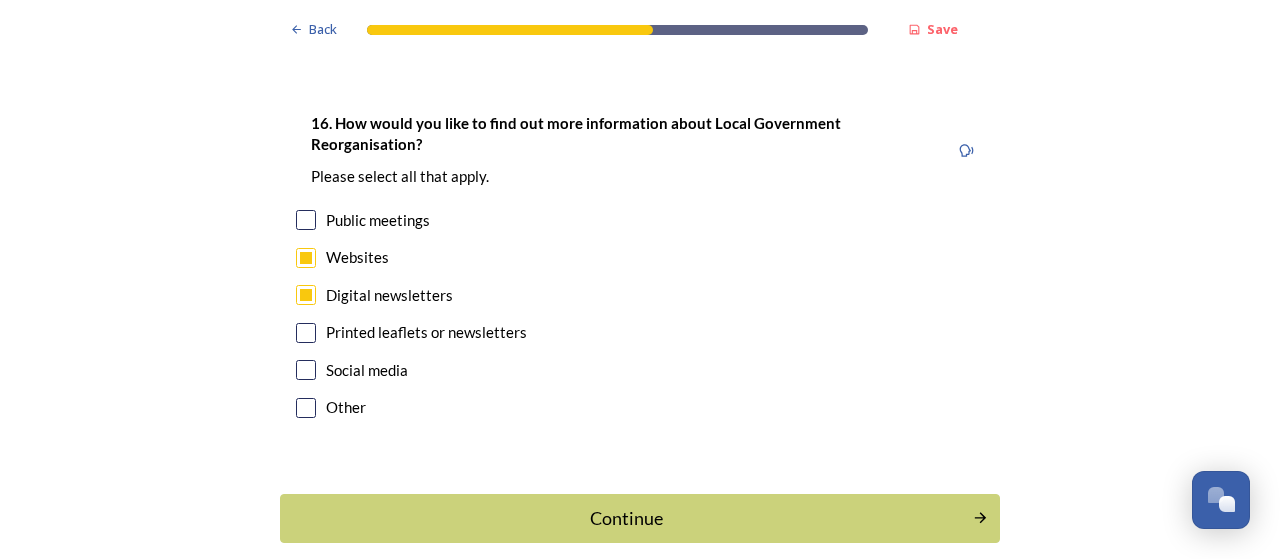 click at bounding box center [306, 295] 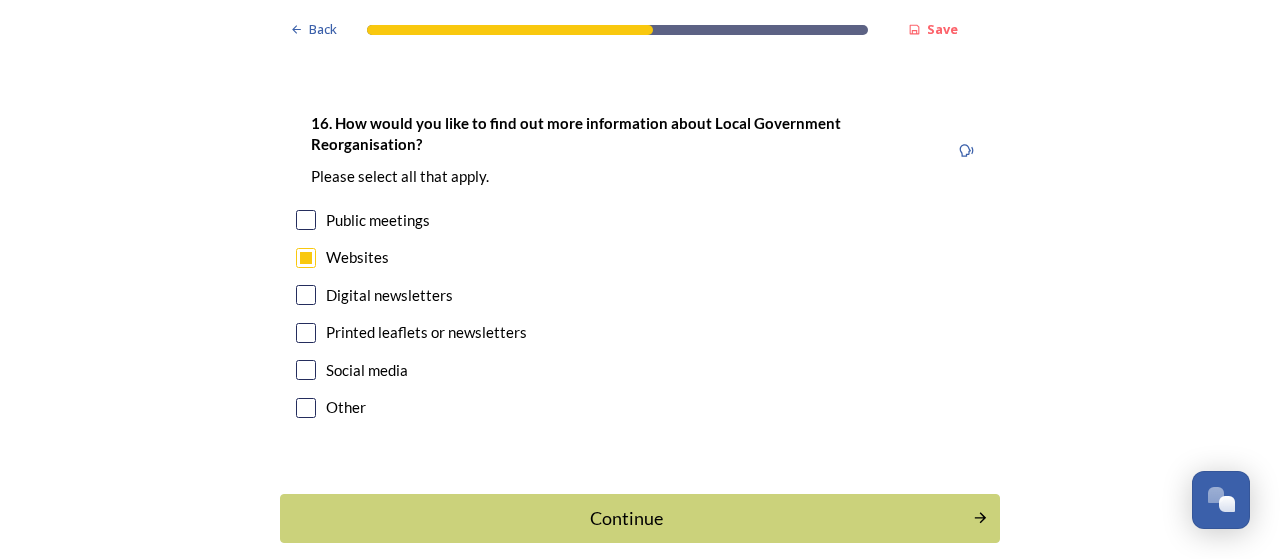 click at bounding box center (306, 333) 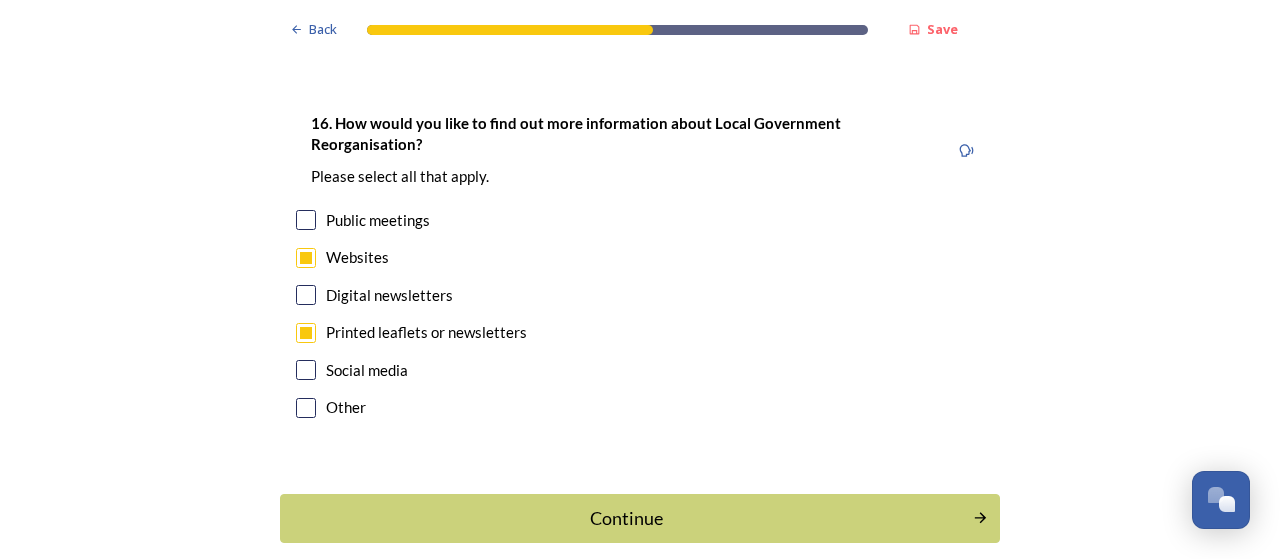 scroll, scrollTop: 6324, scrollLeft: 0, axis: vertical 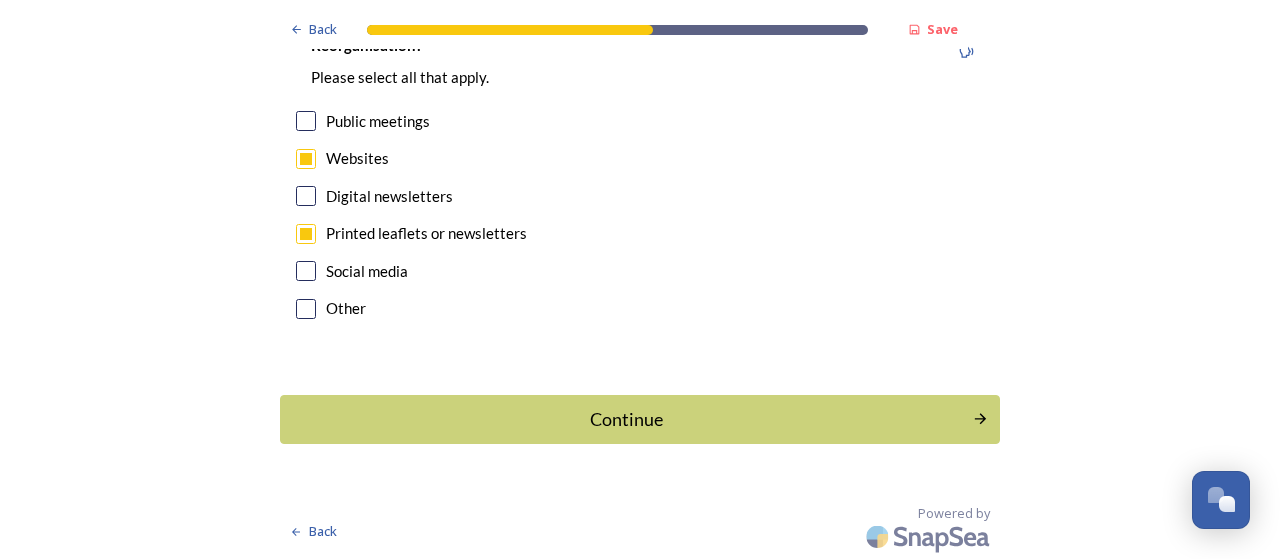 click on "Continue" at bounding box center (626, 419) 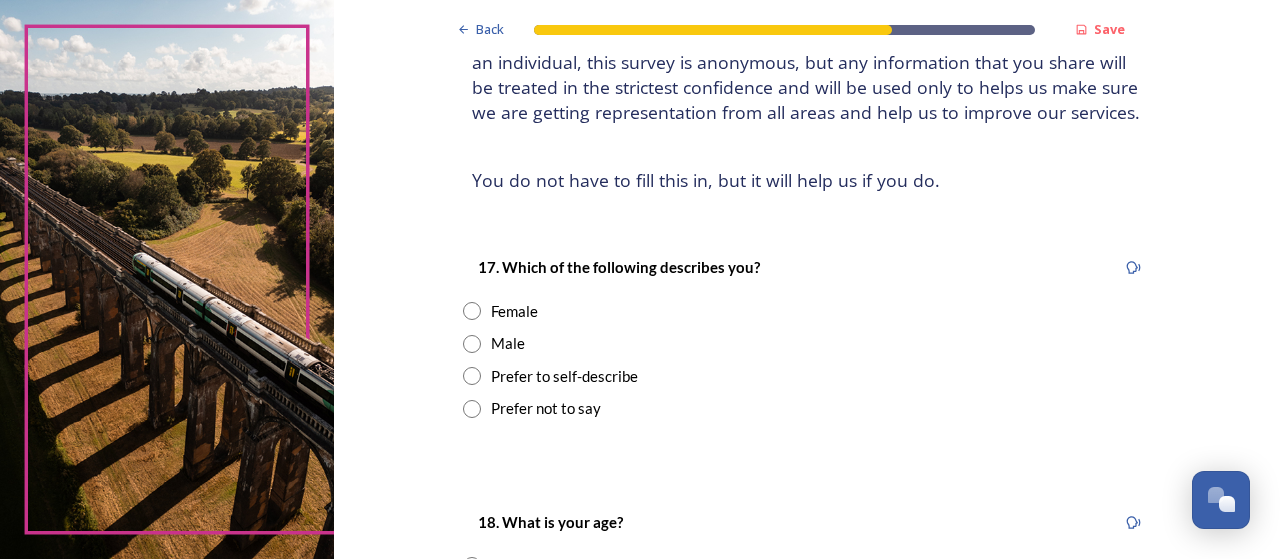 scroll, scrollTop: 200, scrollLeft: 0, axis: vertical 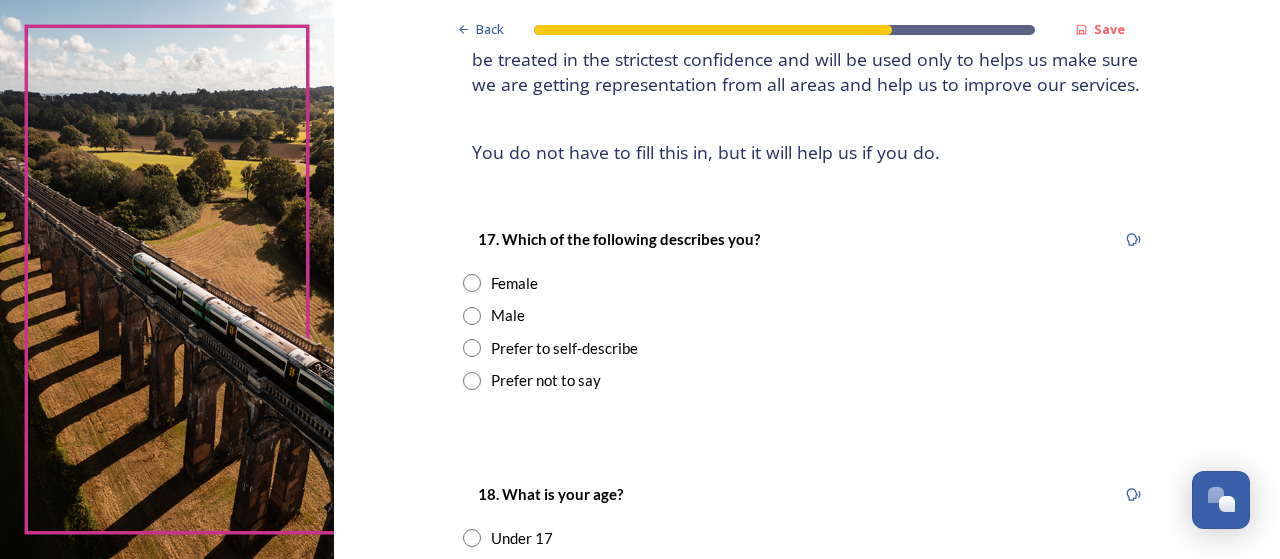 click at bounding box center [472, 316] 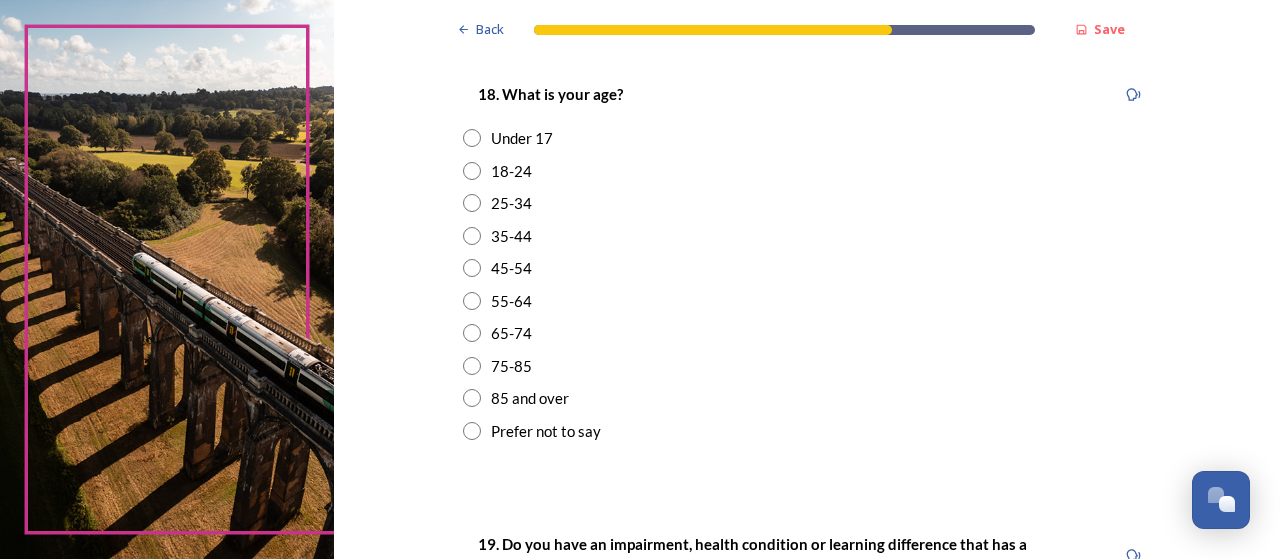 scroll, scrollTop: 700, scrollLeft: 0, axis: vertical 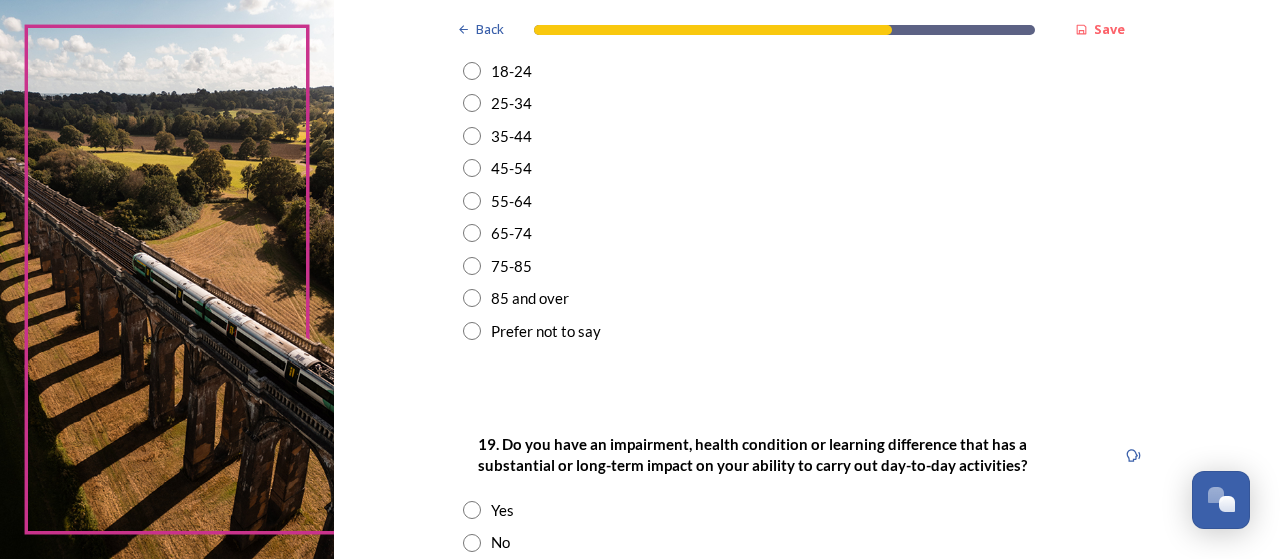 click at bounding box center [472, 201] 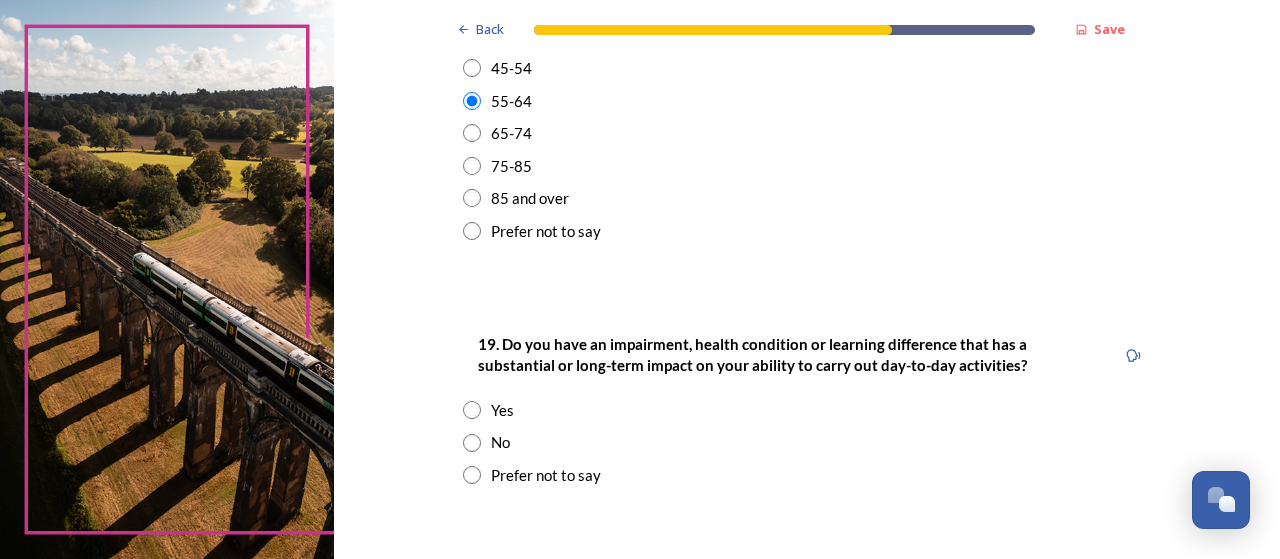scroll, scrollTop: 900, scrollLeft: 0, axis: vertical 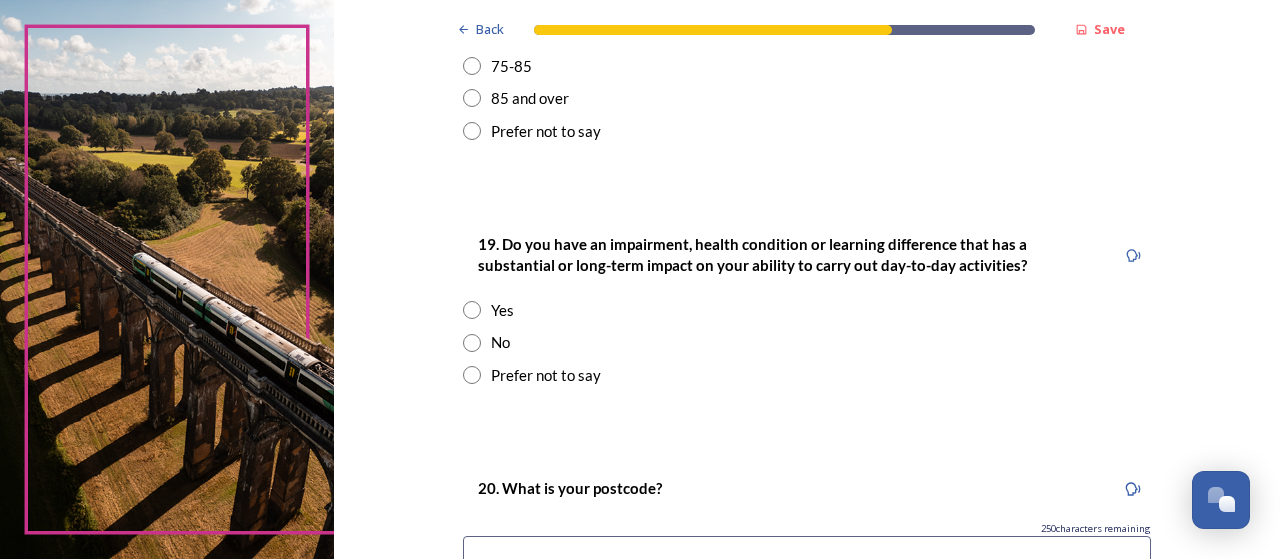 click at bounding box center (472, 343) 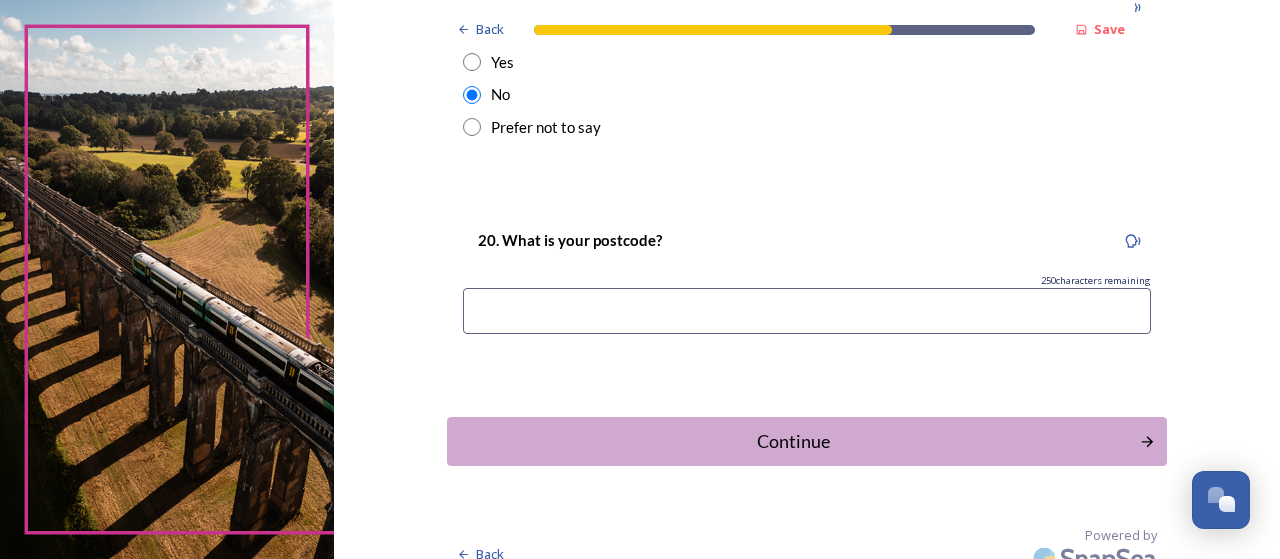 scroll, scrollTop: 1169, scrollLeft: 0, axis: vertical 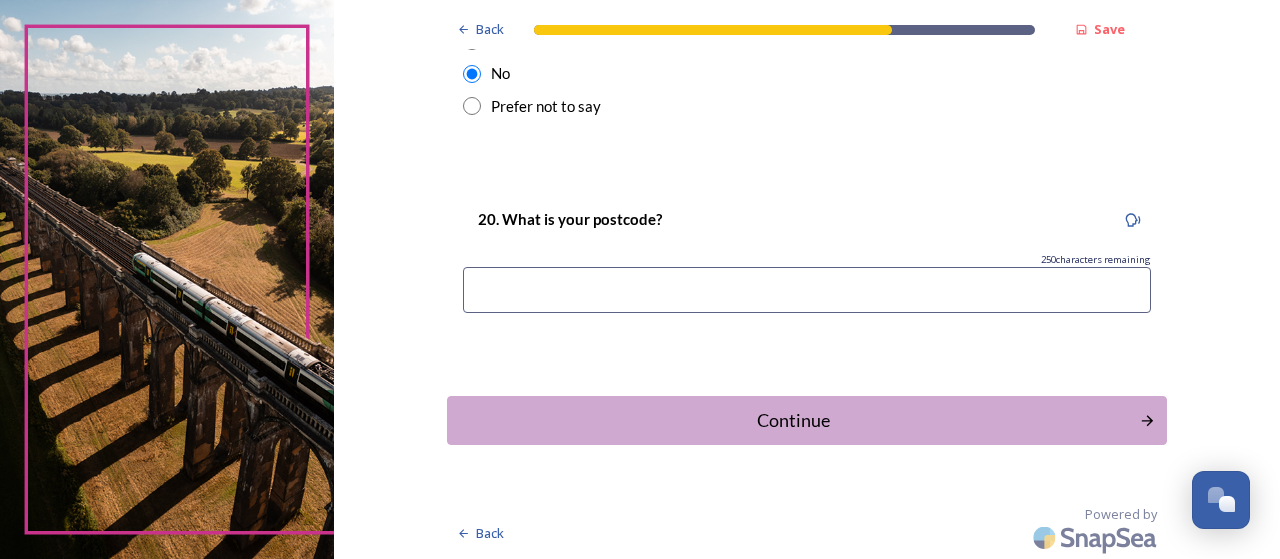 click at bounding box center [807, 290] 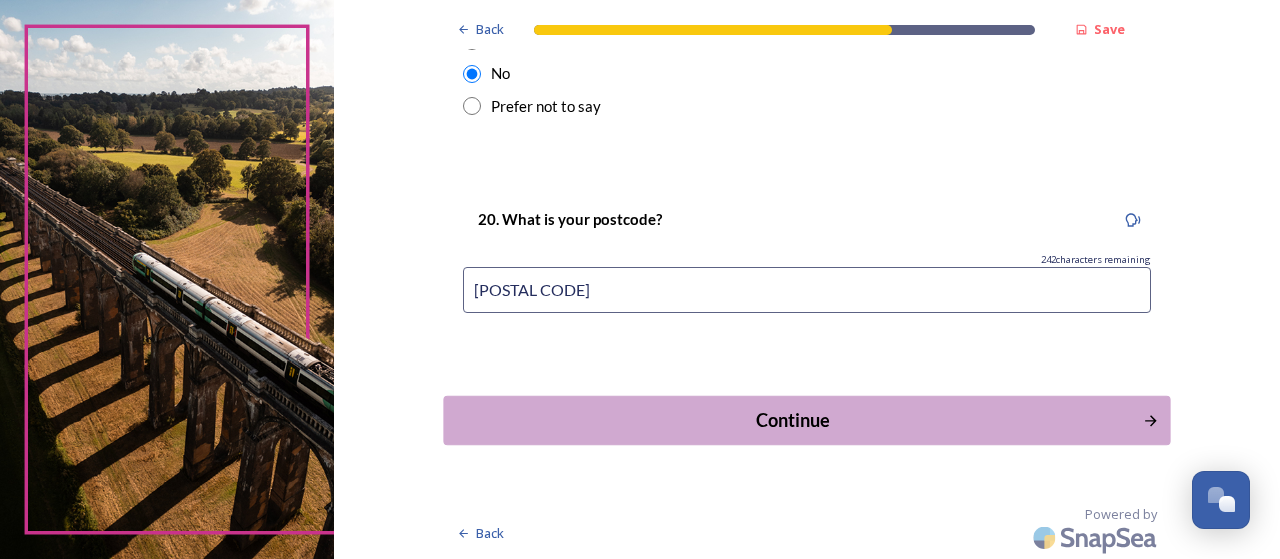 type on "[POSTAL CODE]" 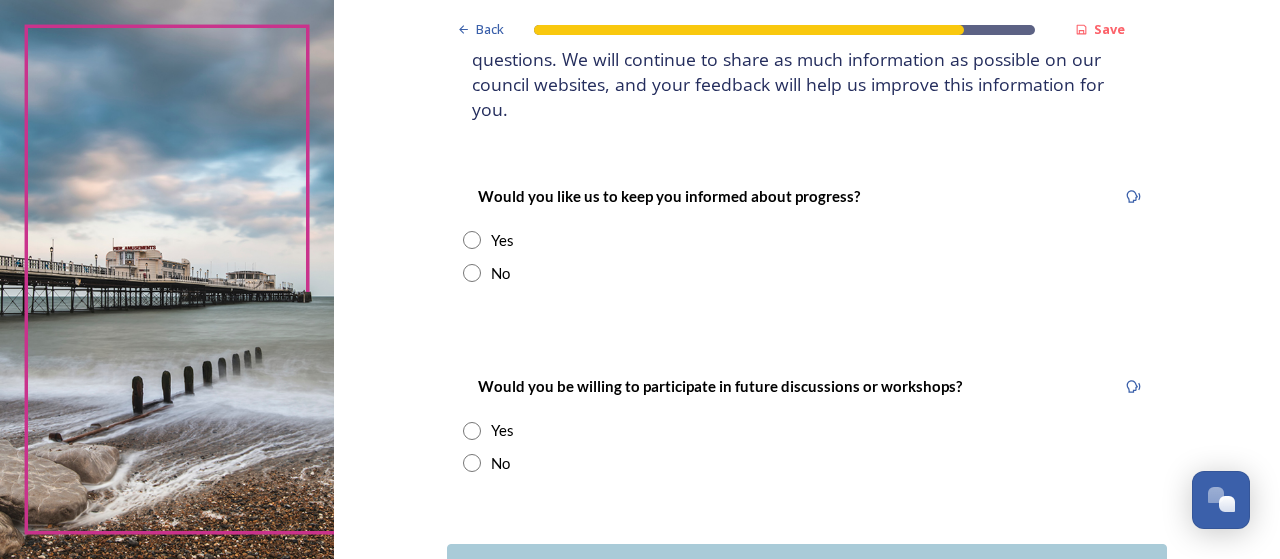 scroll, scrollTop: 100, scrollLeft: 0, axis: vertical 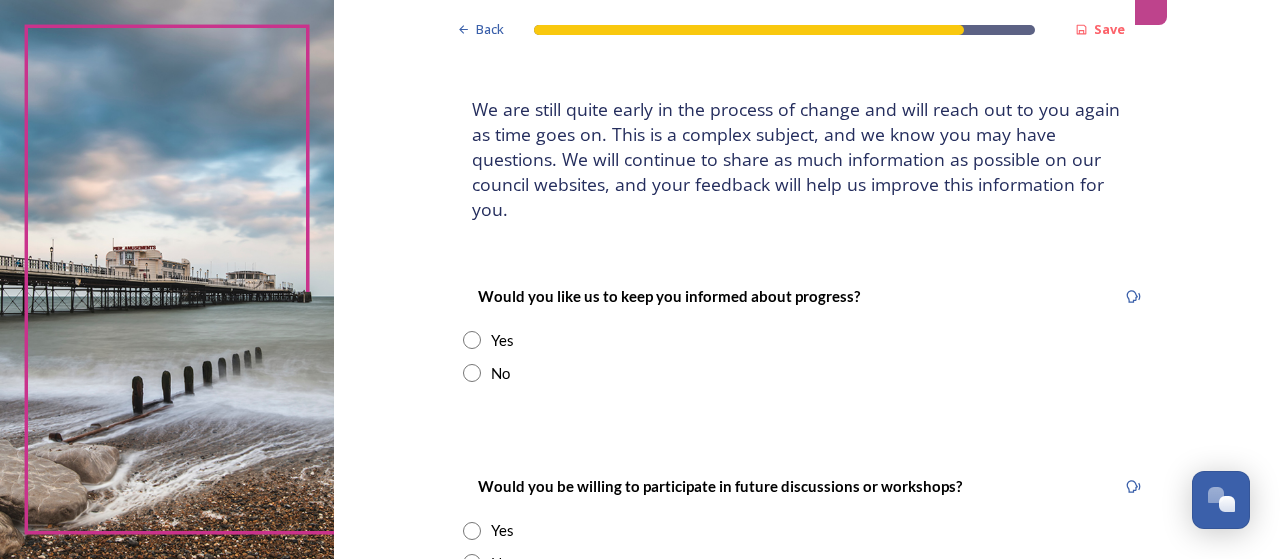 click at bounding box center (472, 340) 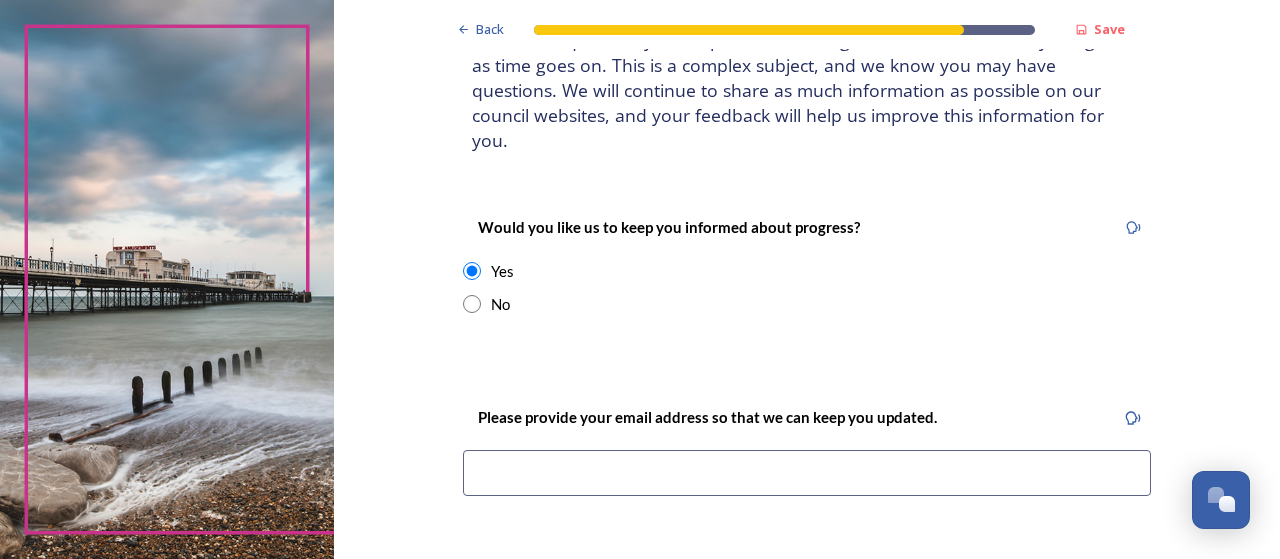 scroll, scrollTop: 200, scrollLeft: 0, axis: vertical 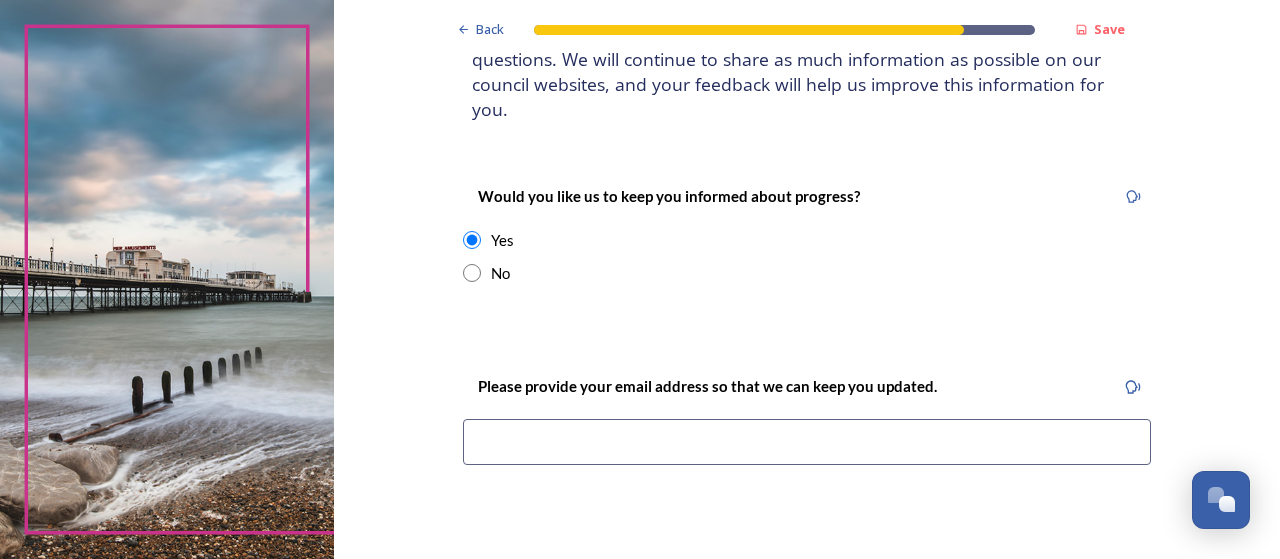 click at bounding box center (472, 240) 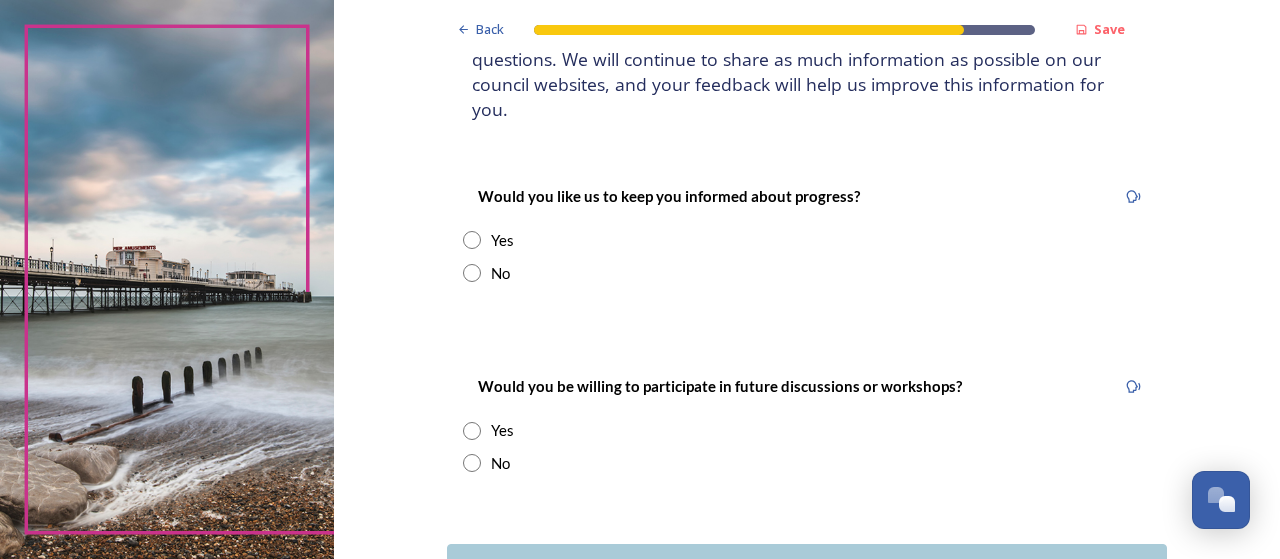 click on "No" at bounding box center (807, 273) 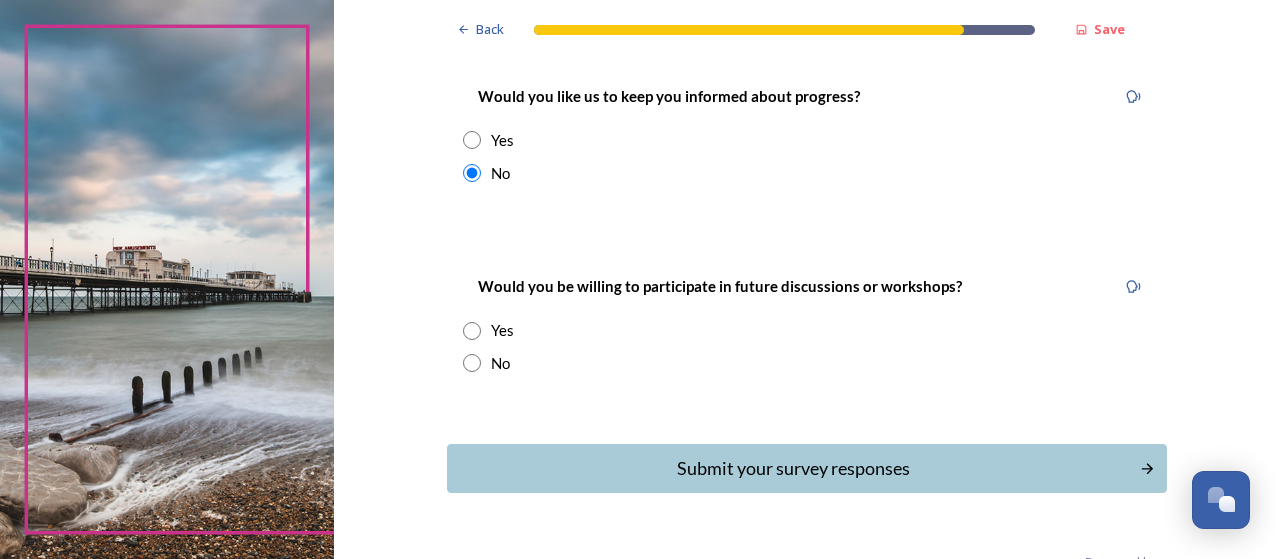 scroll, scrollTop: 324, scrollLeft: 0, axis: vertical 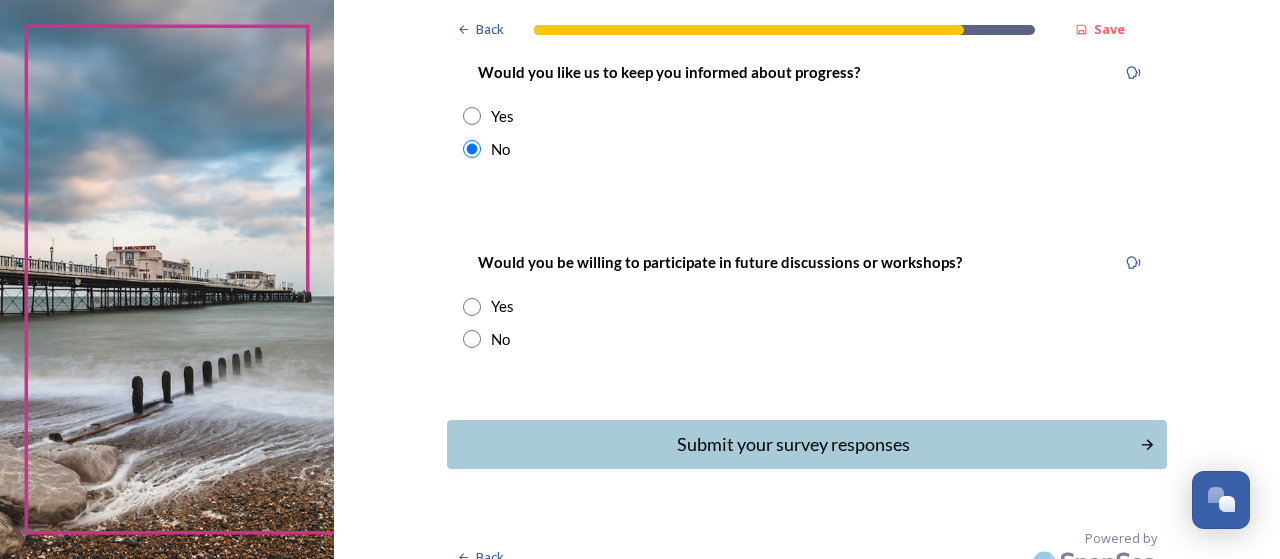 click at bounding box center (472, 339) 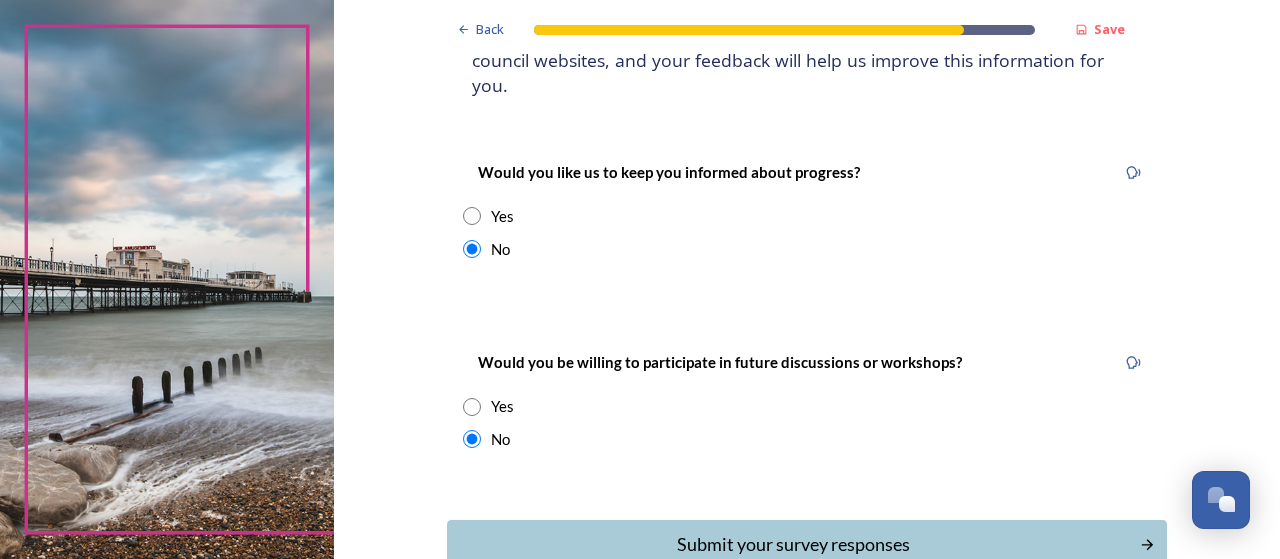 scroll, scrollTop: 324, scrollLeft: 0, axis: vertical 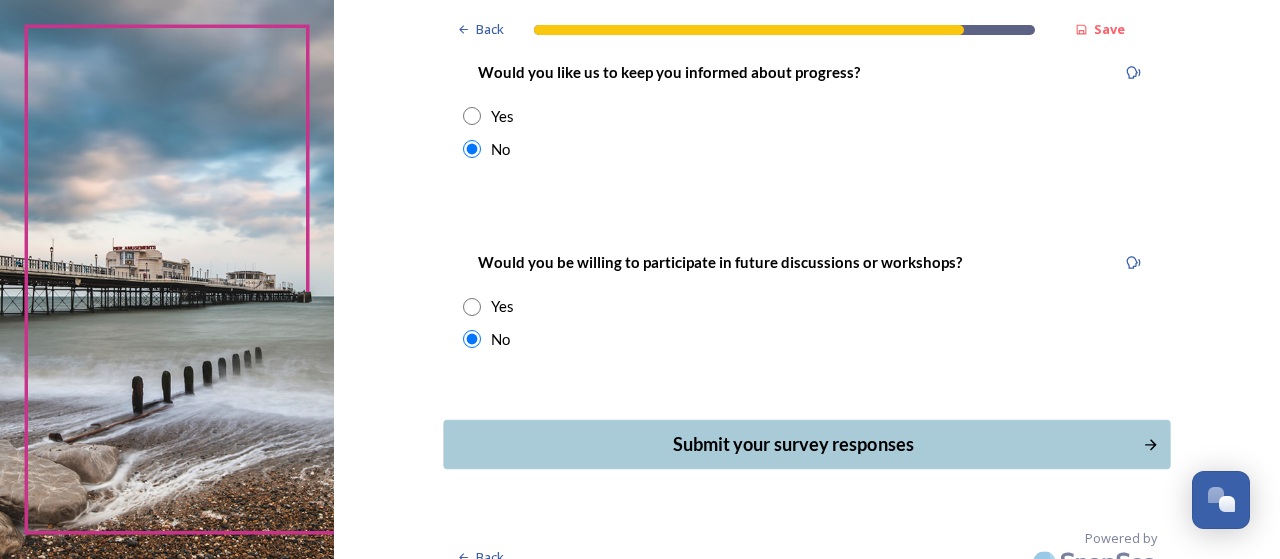 click on "Submit your survey responses" at bounding box center [793, 444] 